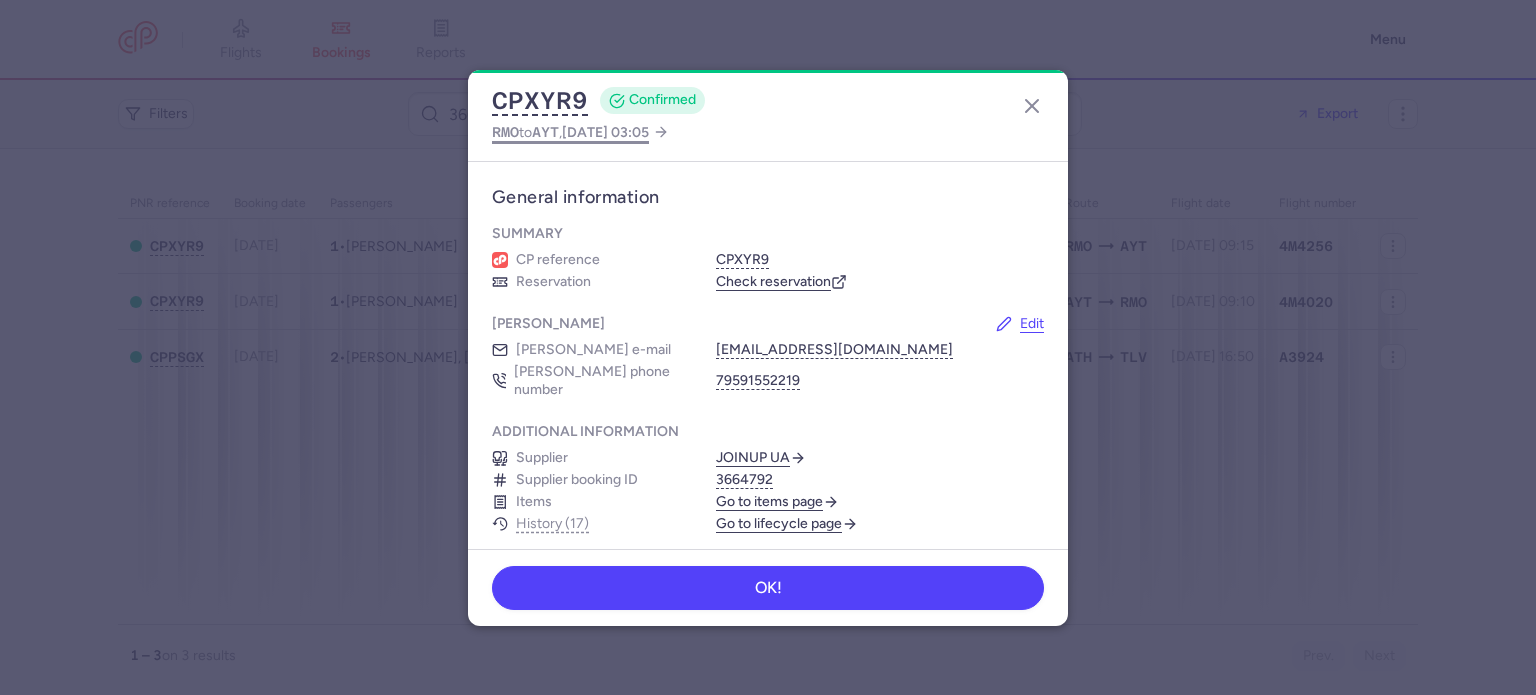 scroll, scrollTop: 0, scrollLeft: 0, axis: both 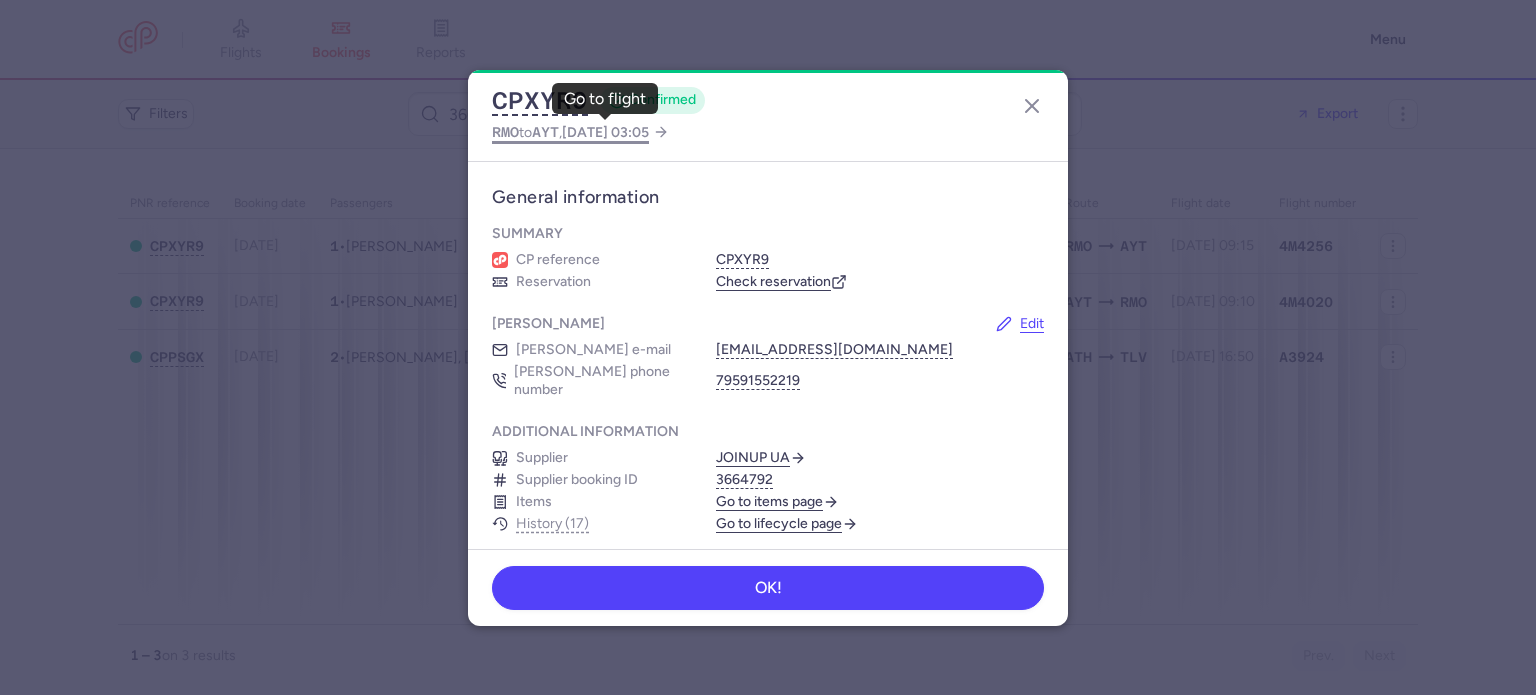 click on "[DATE] 03:05" at bounding box center (605, 132) 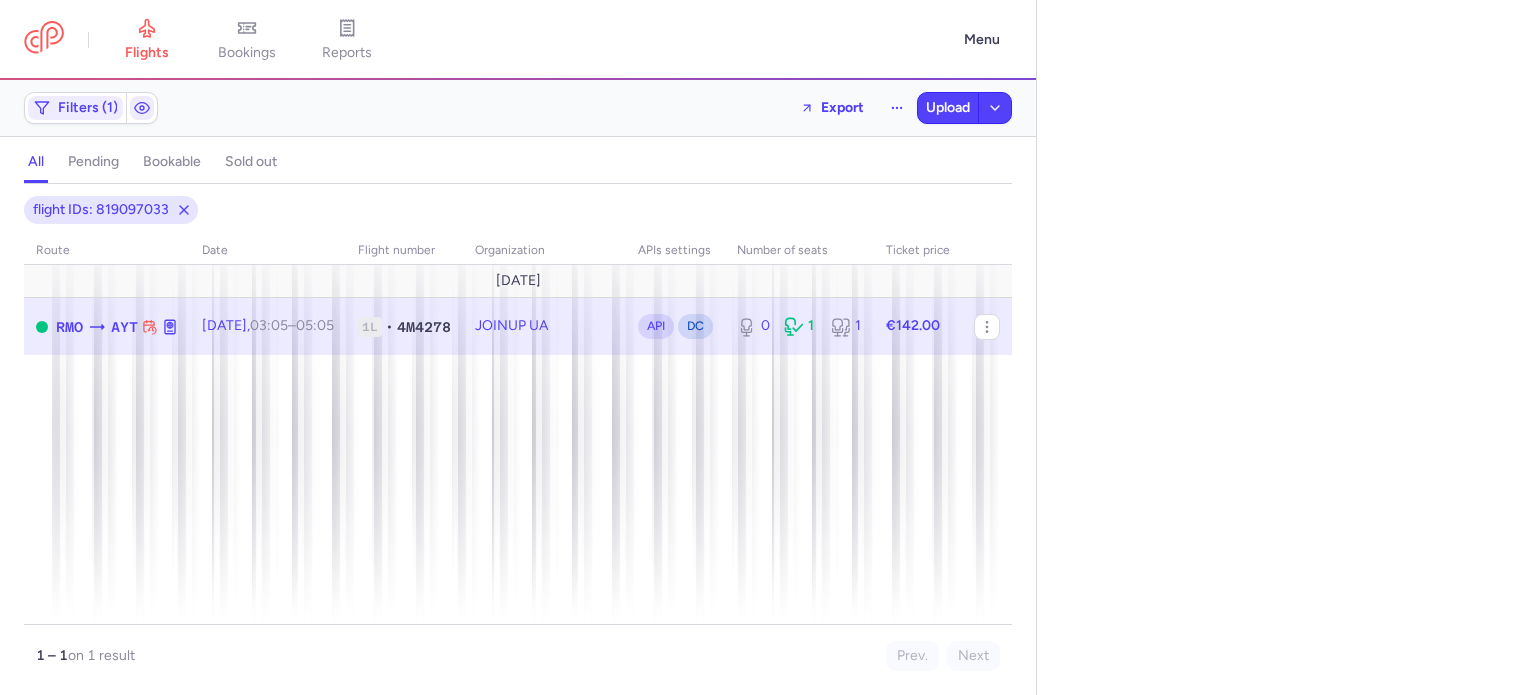 select on "hours" 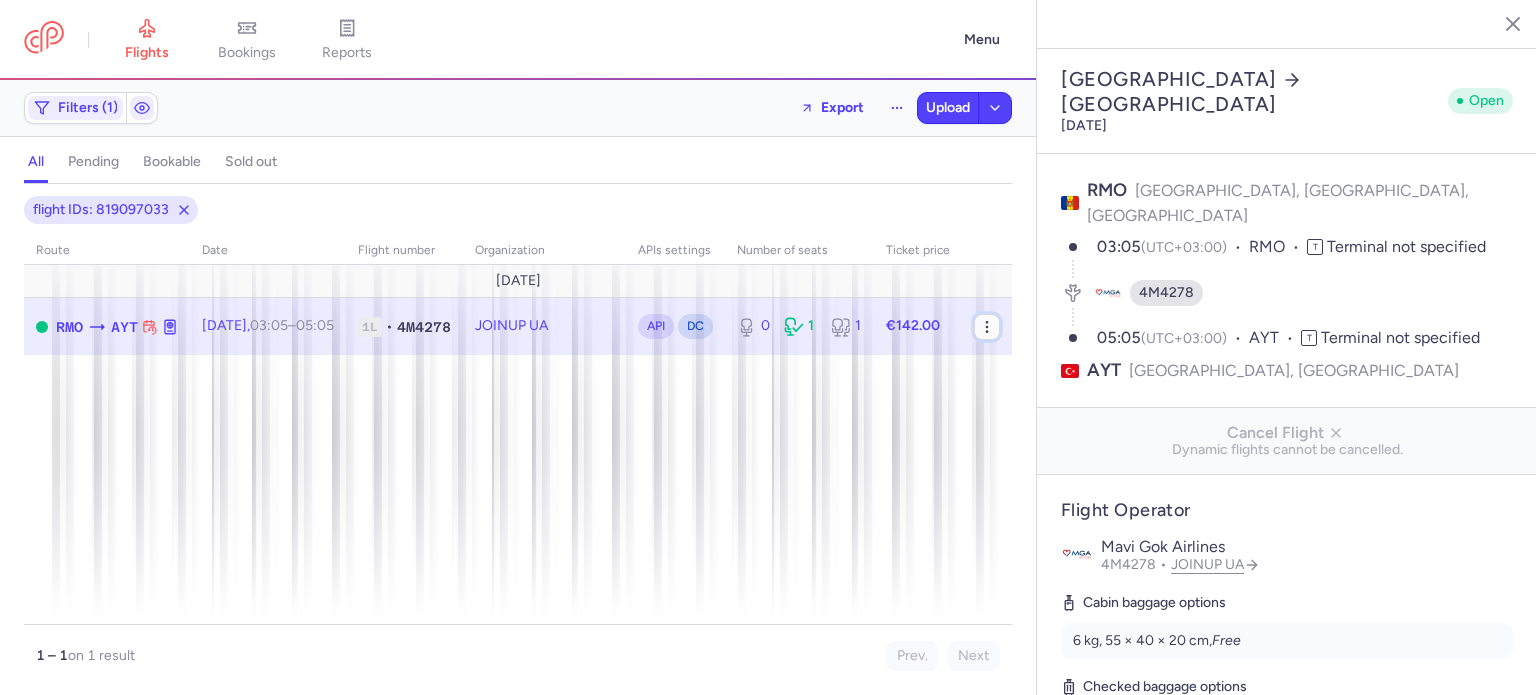 click 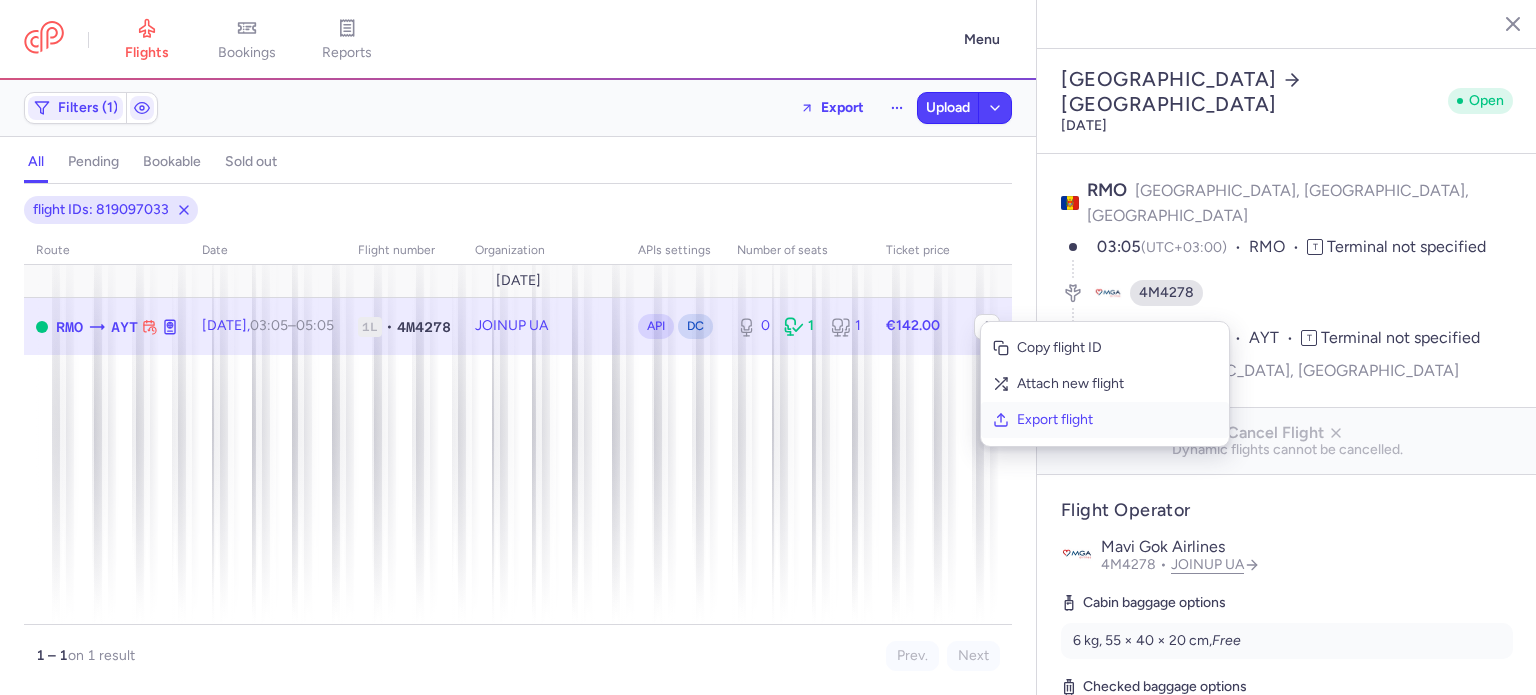click on "Export flight" at bounding box center (1117, 420) 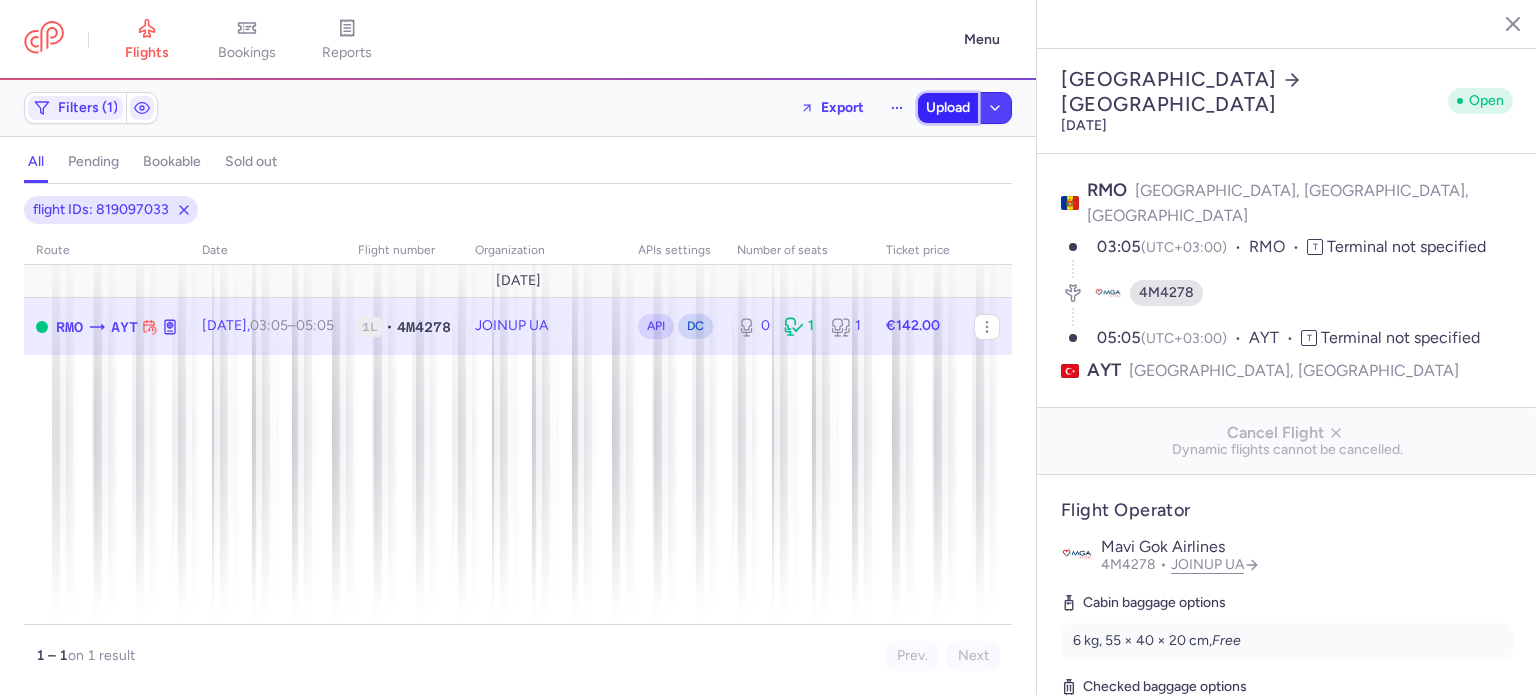 click on "Upload" at bounding box center [948, 108] 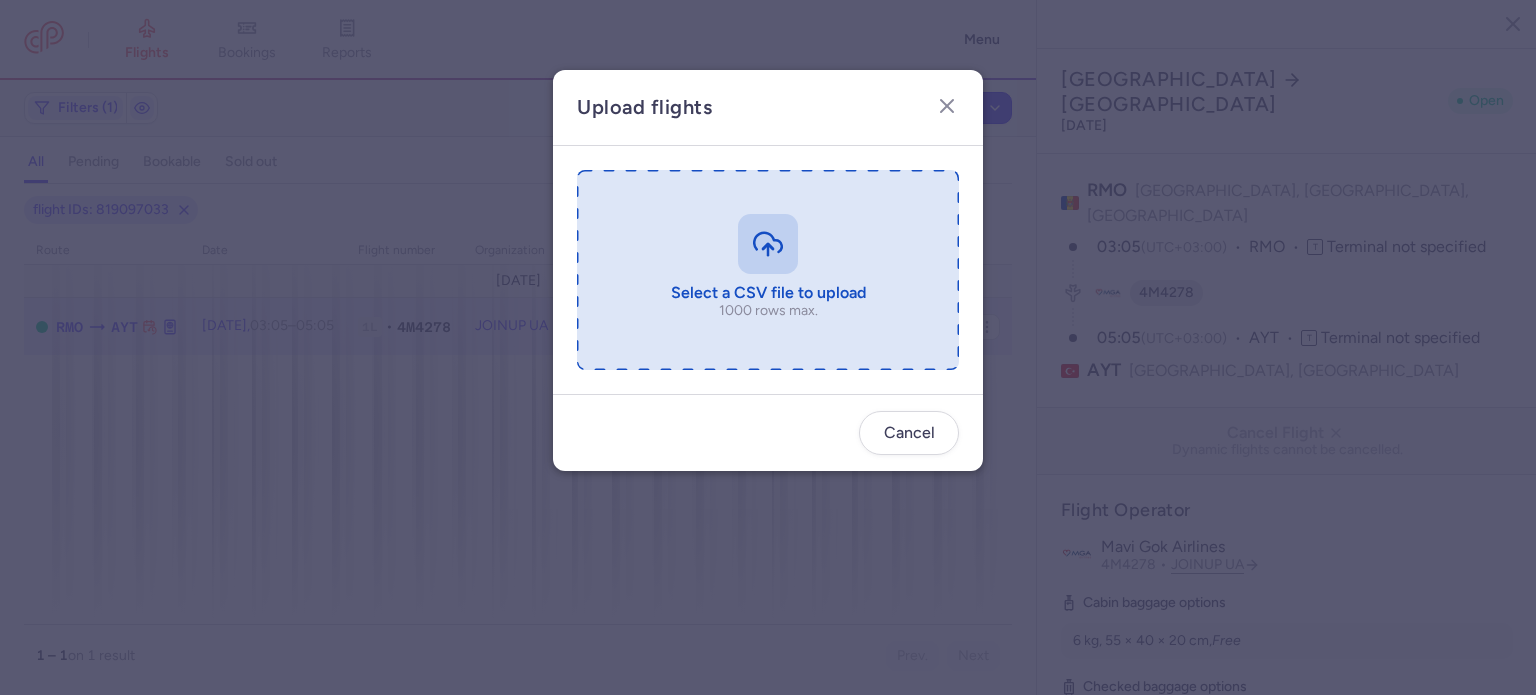 click at bounding box center (768, 270) 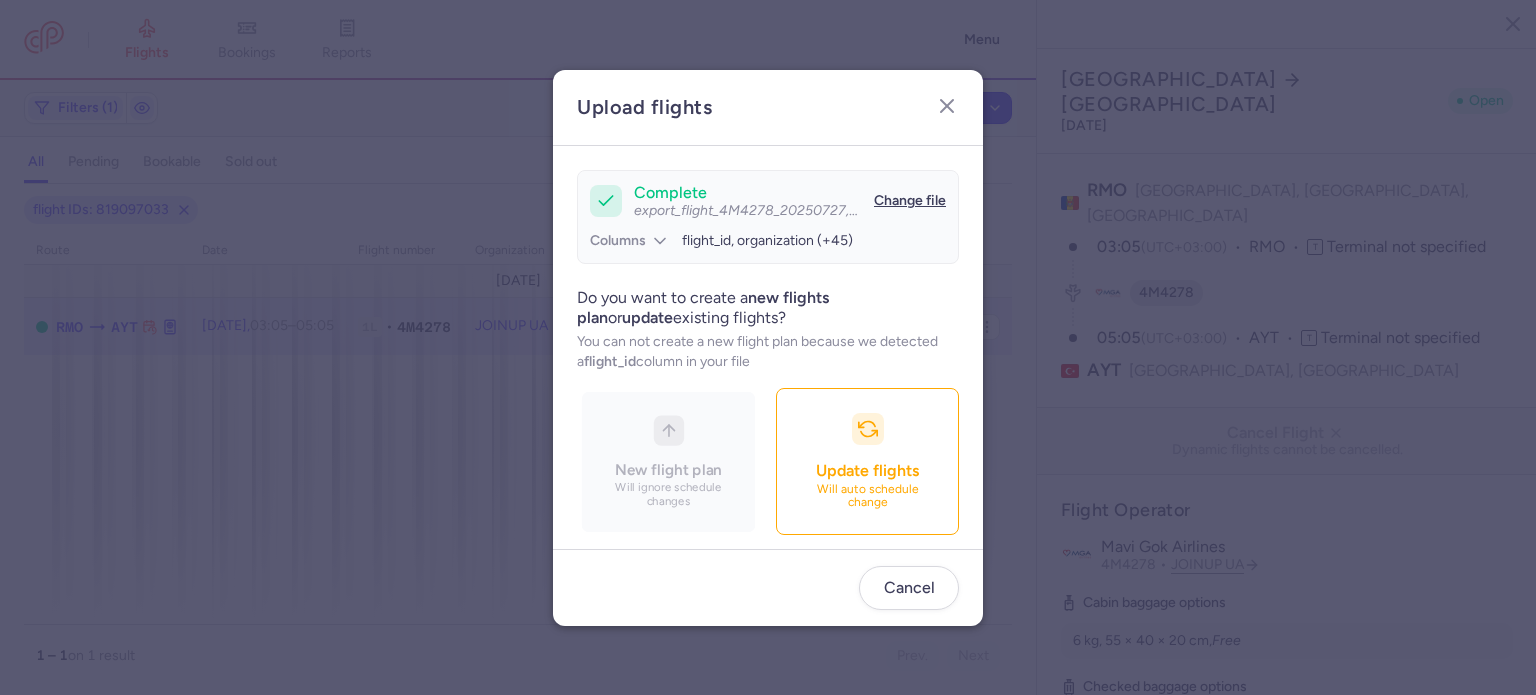 scroll, scrollTop: 172, scrollLeft: 0, axis: vertical 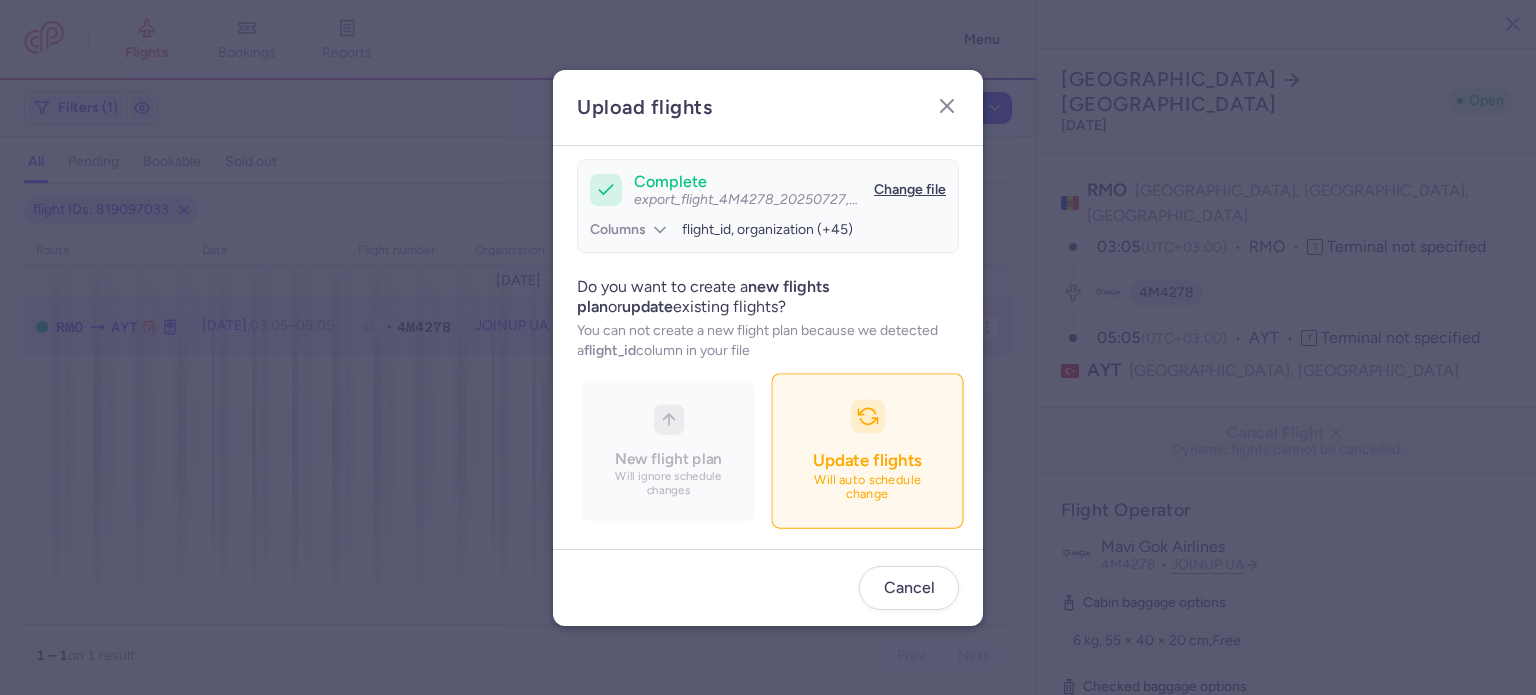 click on "Update flights Will auto schedule change" at bounding box center [867, 450] 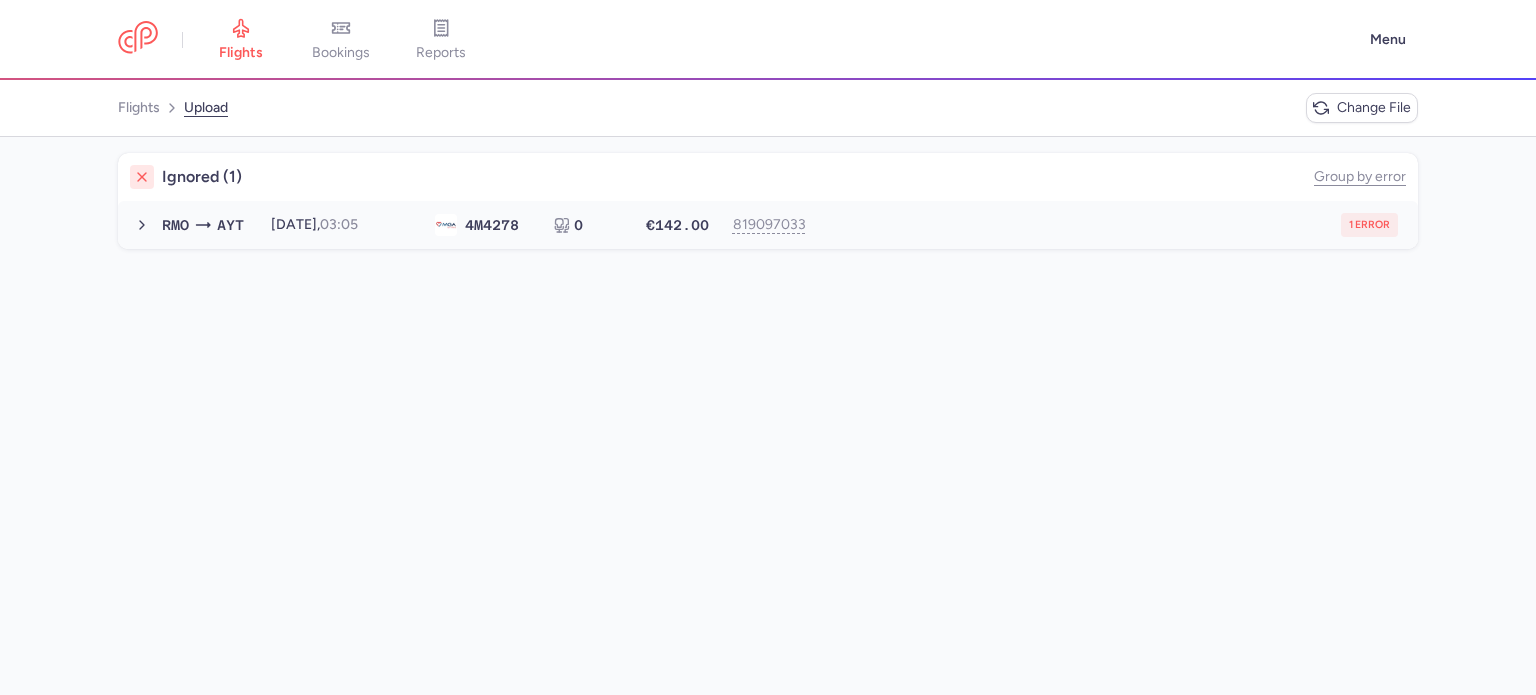 click on "1 error" at bounding box center [1112, 225] 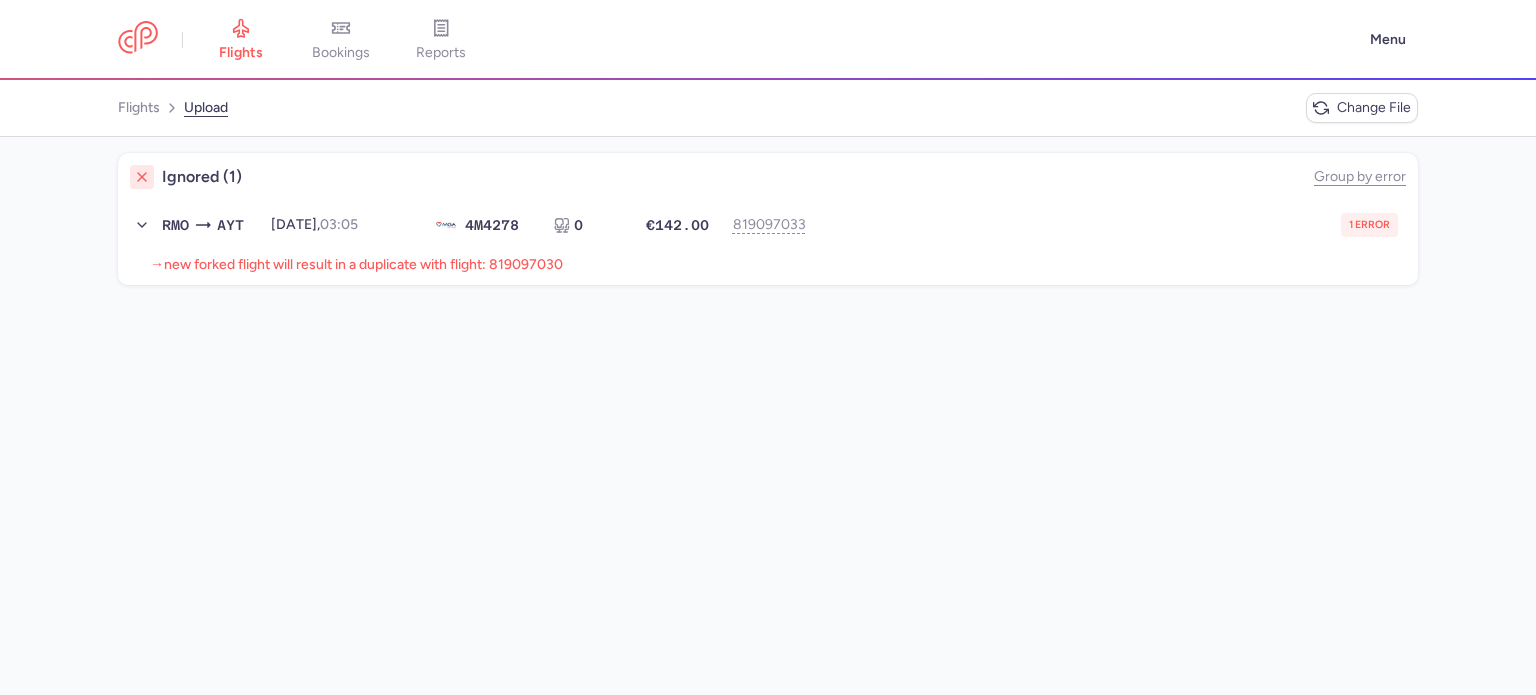 click on "new forked flight will result in a duplicate with flight: 819097030" at bounding box center [363, 264] 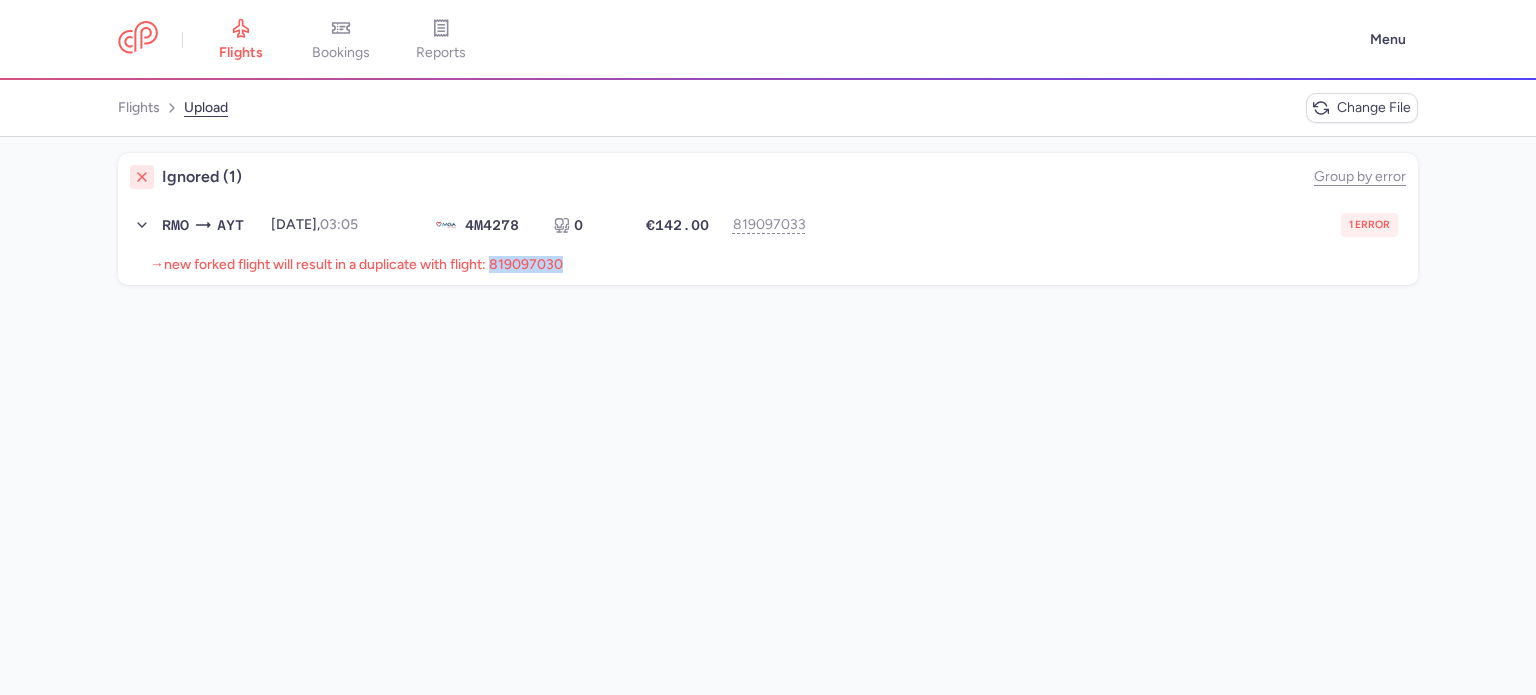 click on "new forked flight will result in a duplicate with flight: 819097030" at bounding box center (363, 264) 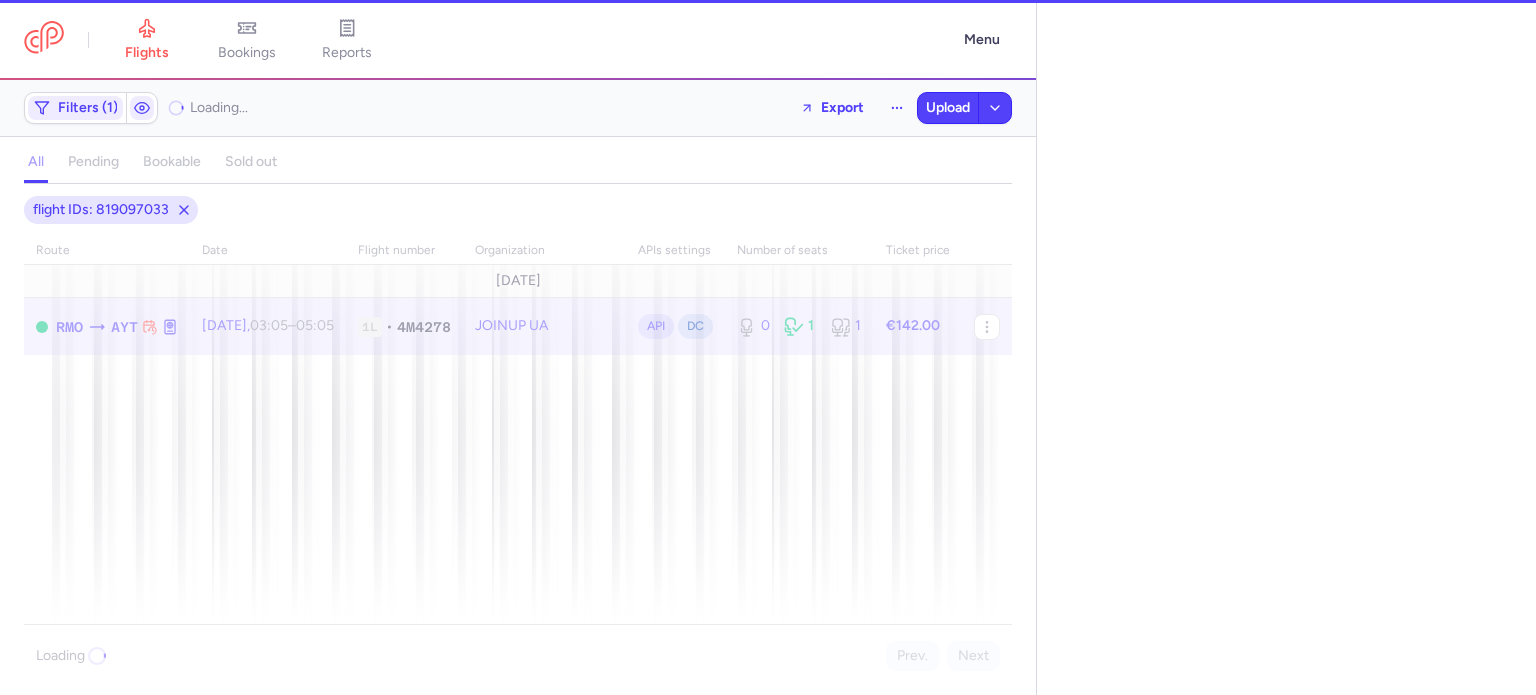 select on "hours" 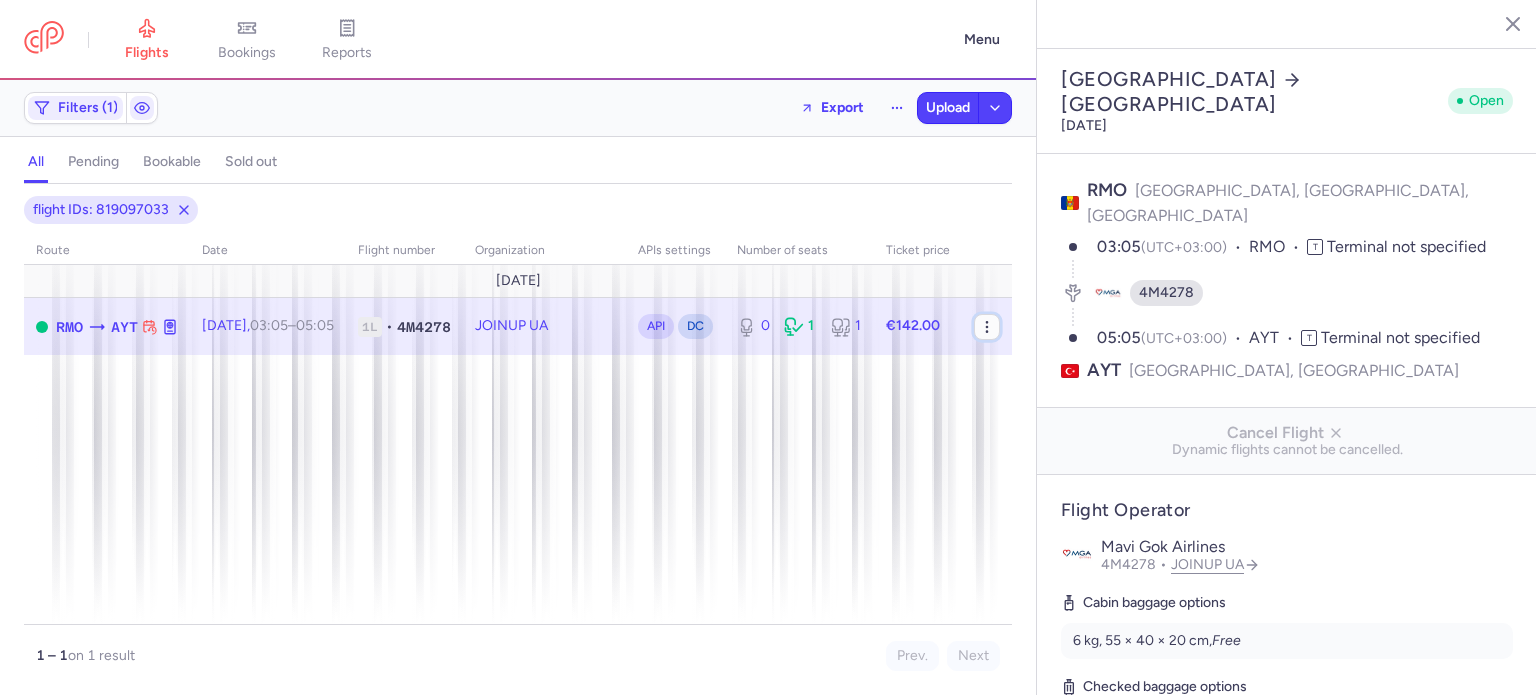 click 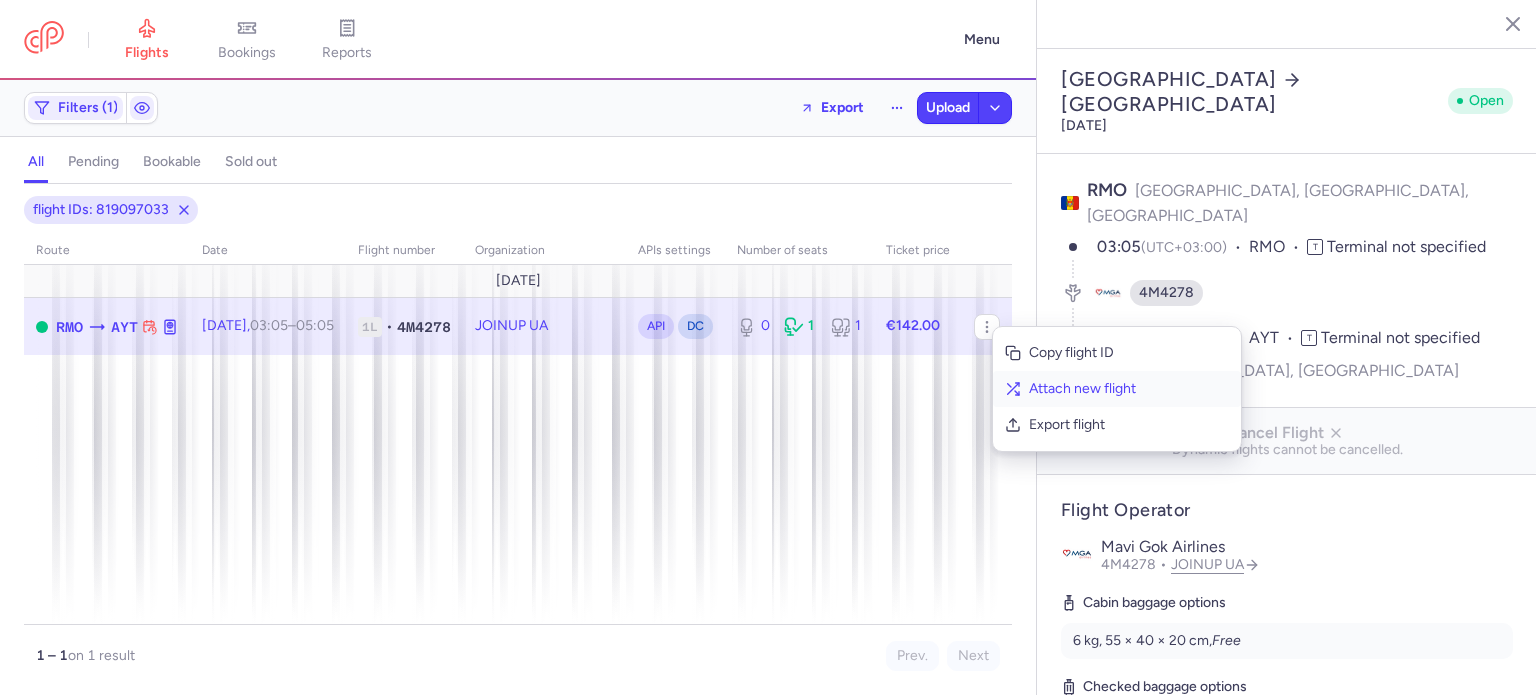 click on "Attach new flight" 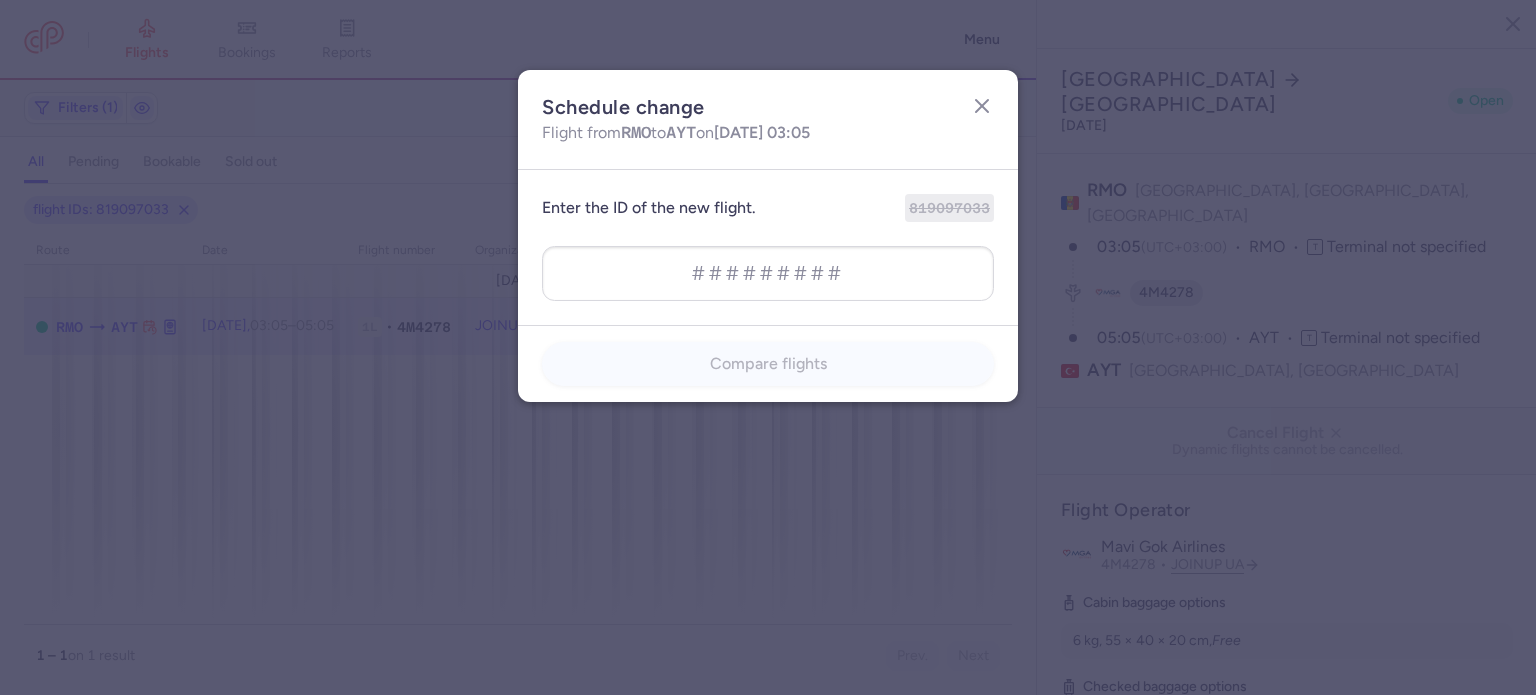 type on "819097030" 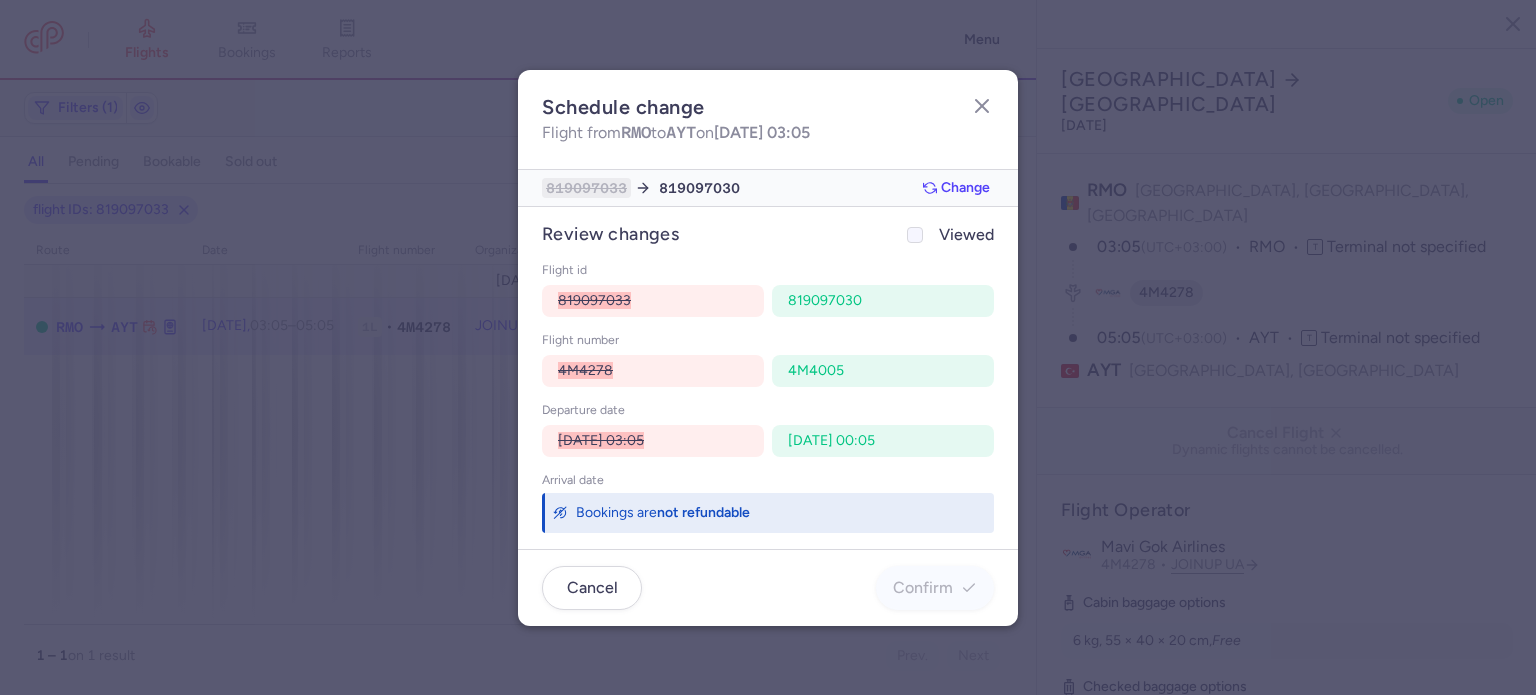 click on "Viewed" at bounding box center (948, 235) 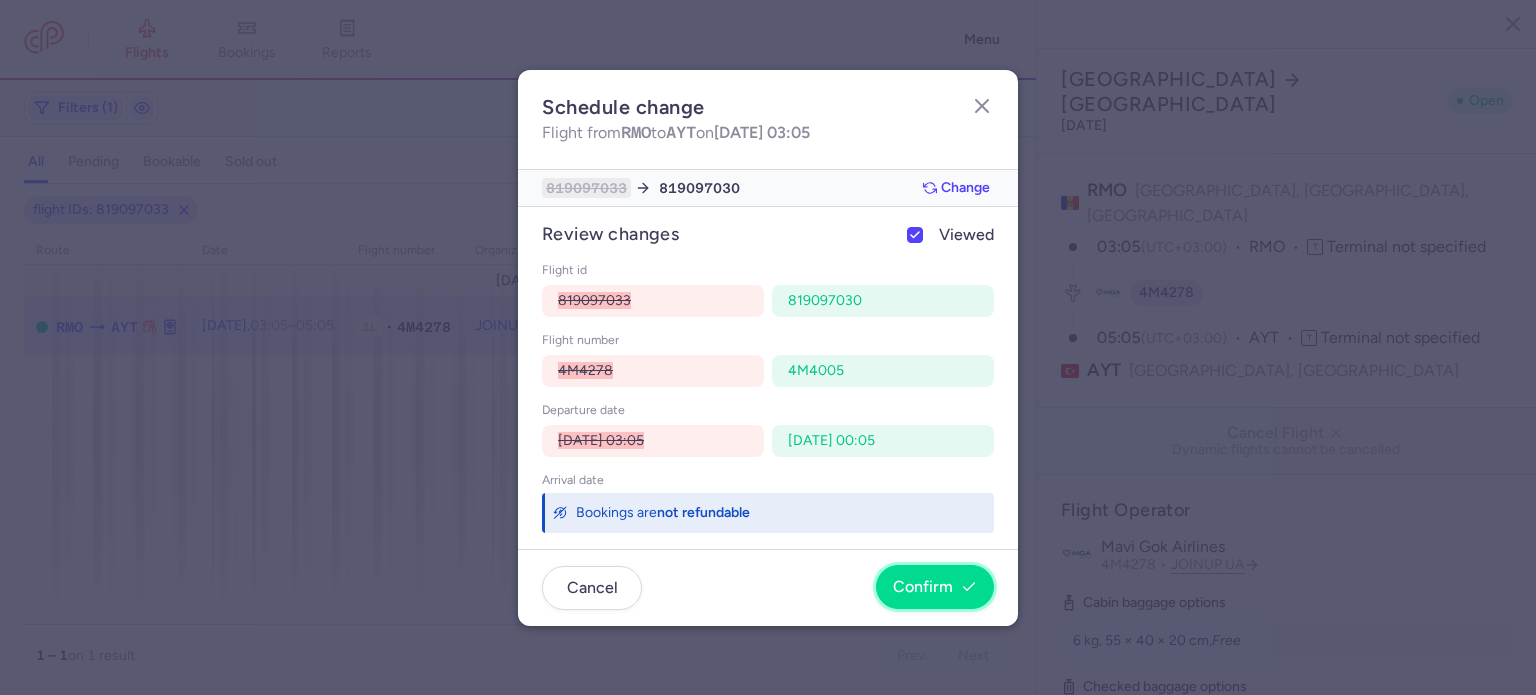 click on "Confirm" at bounding box center (935, 587) 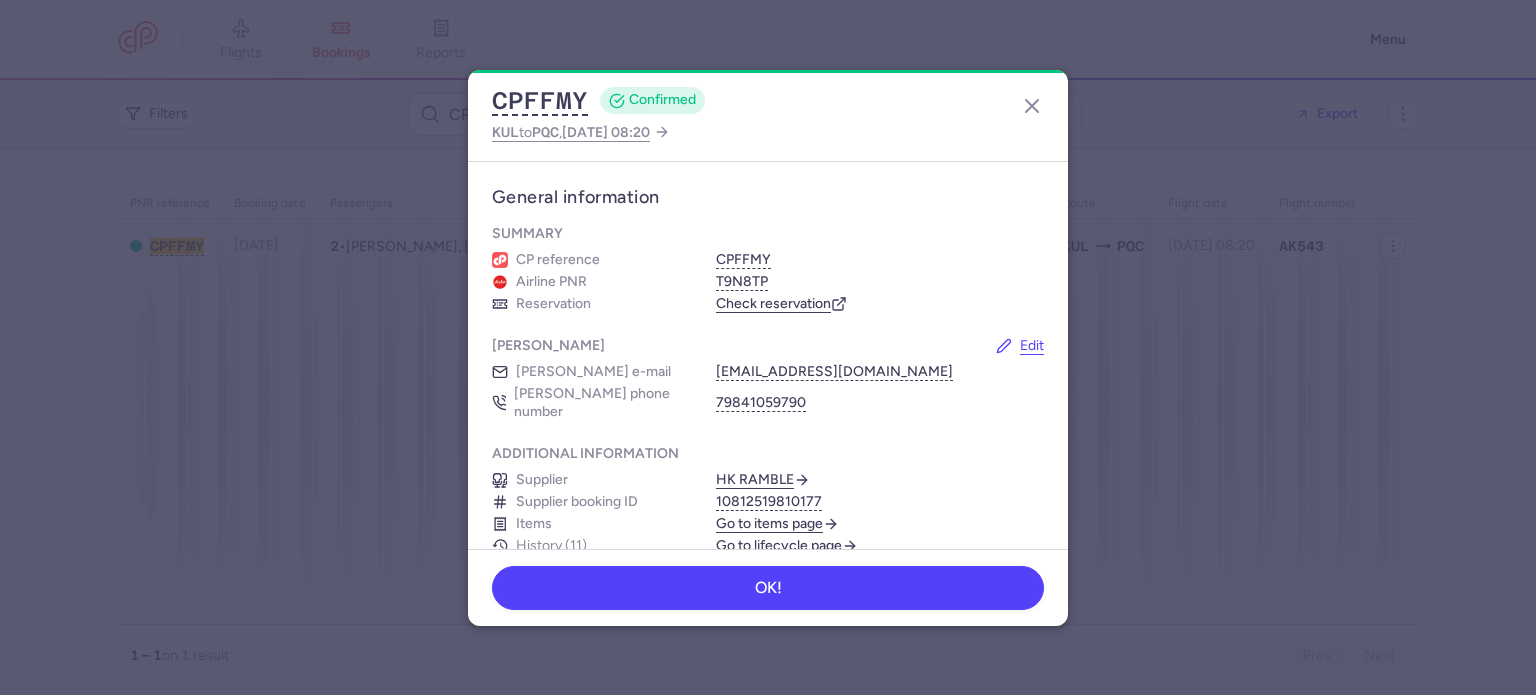 scroll, scrollTop: 0, scrollLeft: 0, axis: both 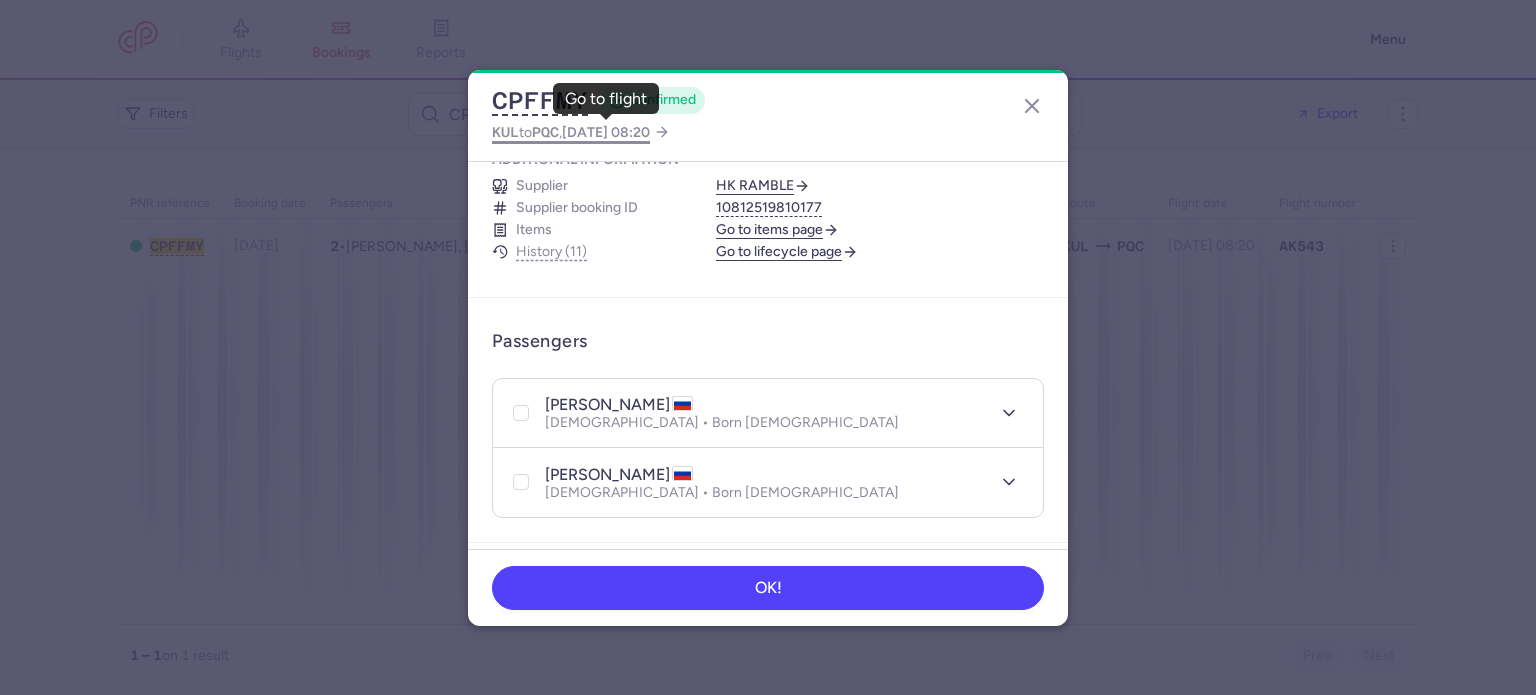 click on "2025 Aug 14, 08:20" at bounding box center [606, 132] 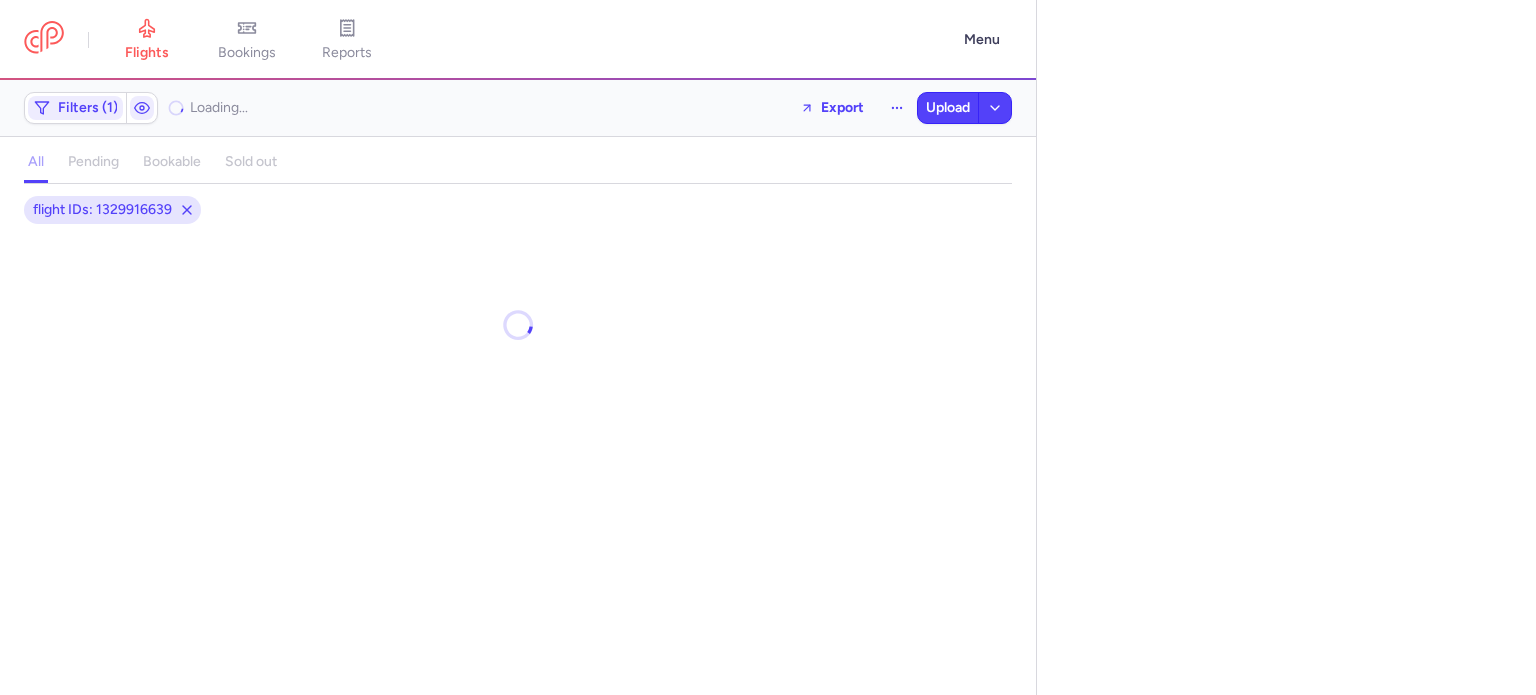 select on "days" 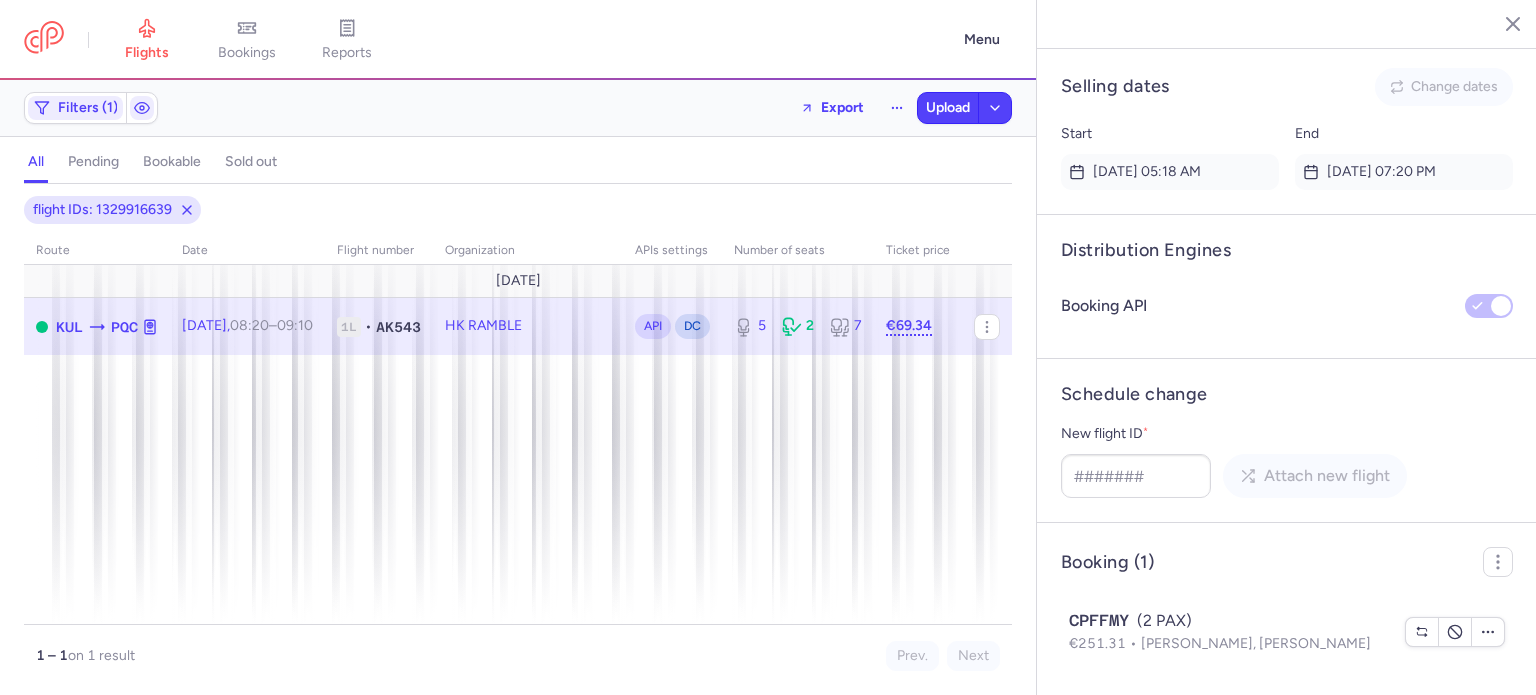 scroll, scrollTop: 1585, scrollLeft: 0, axis: vertical 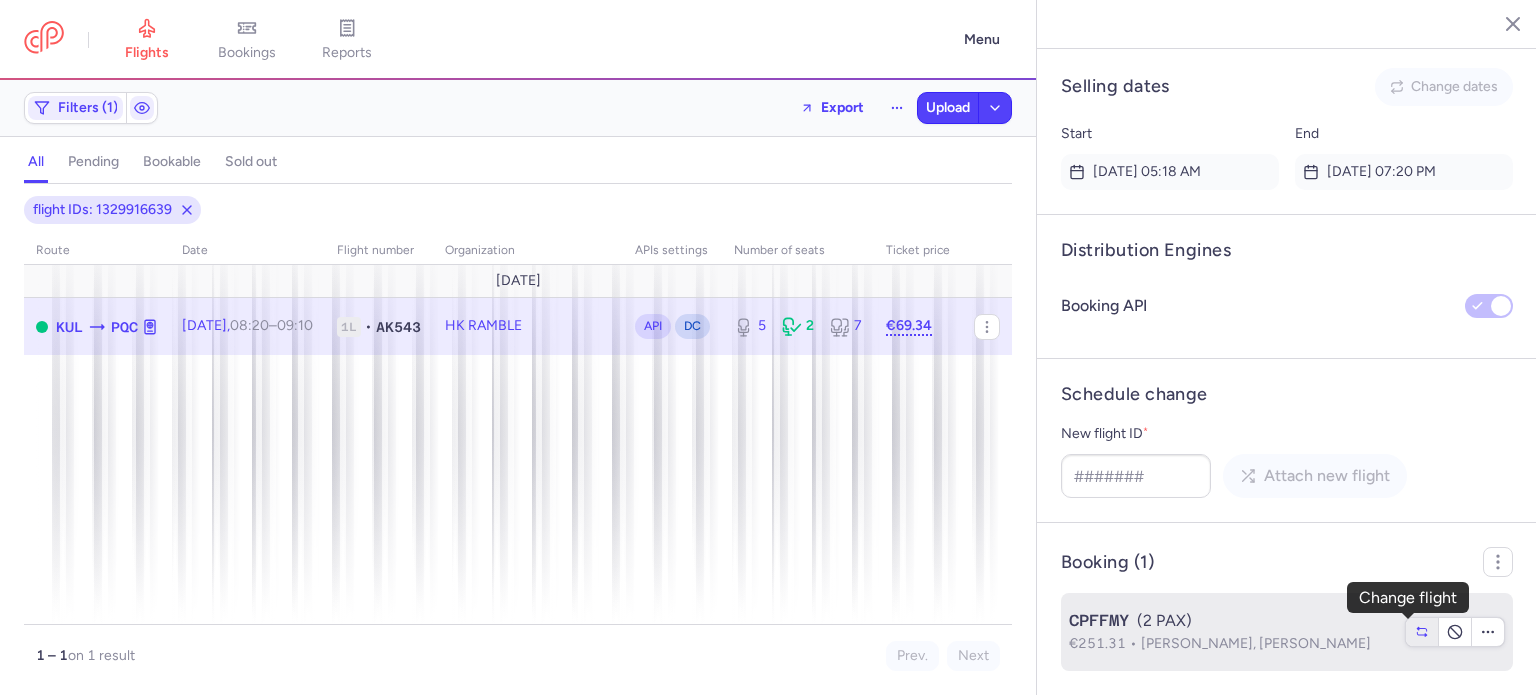 click 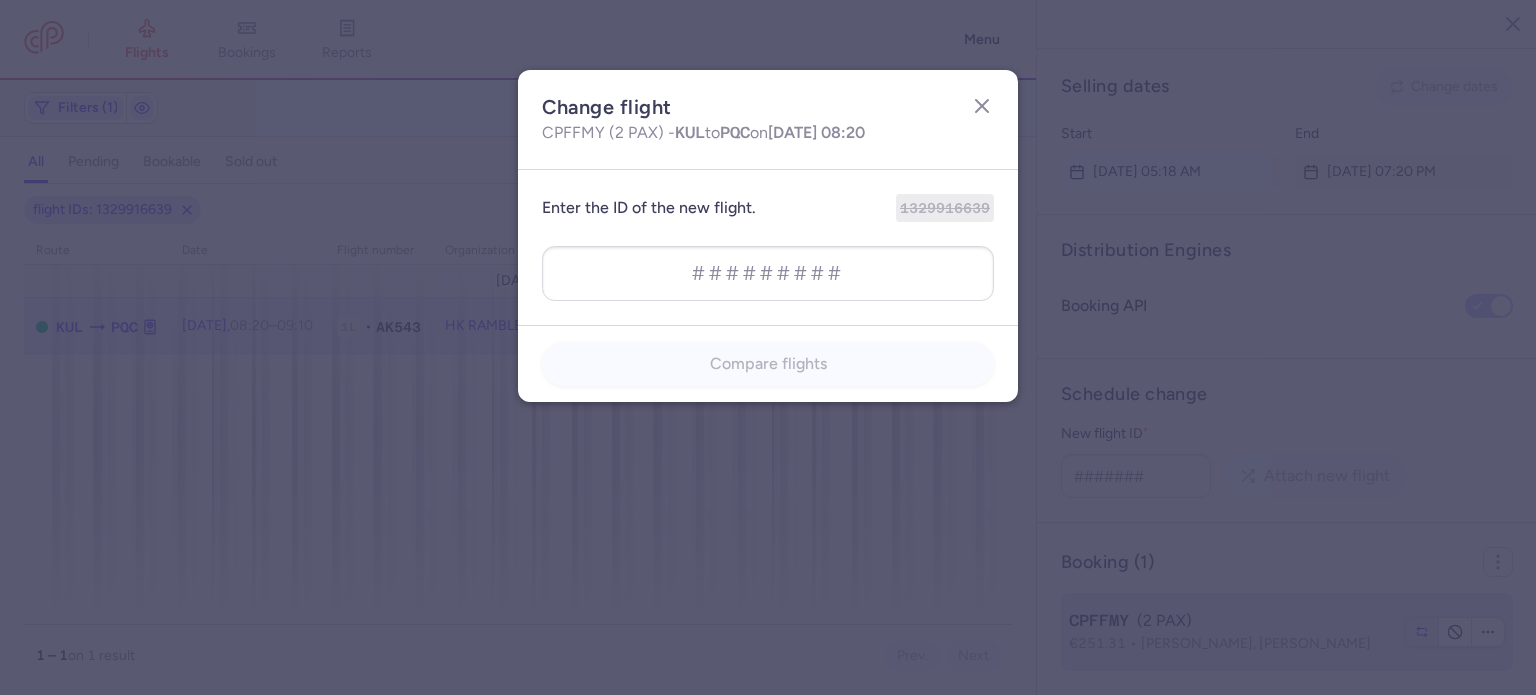 type on "1376173580" 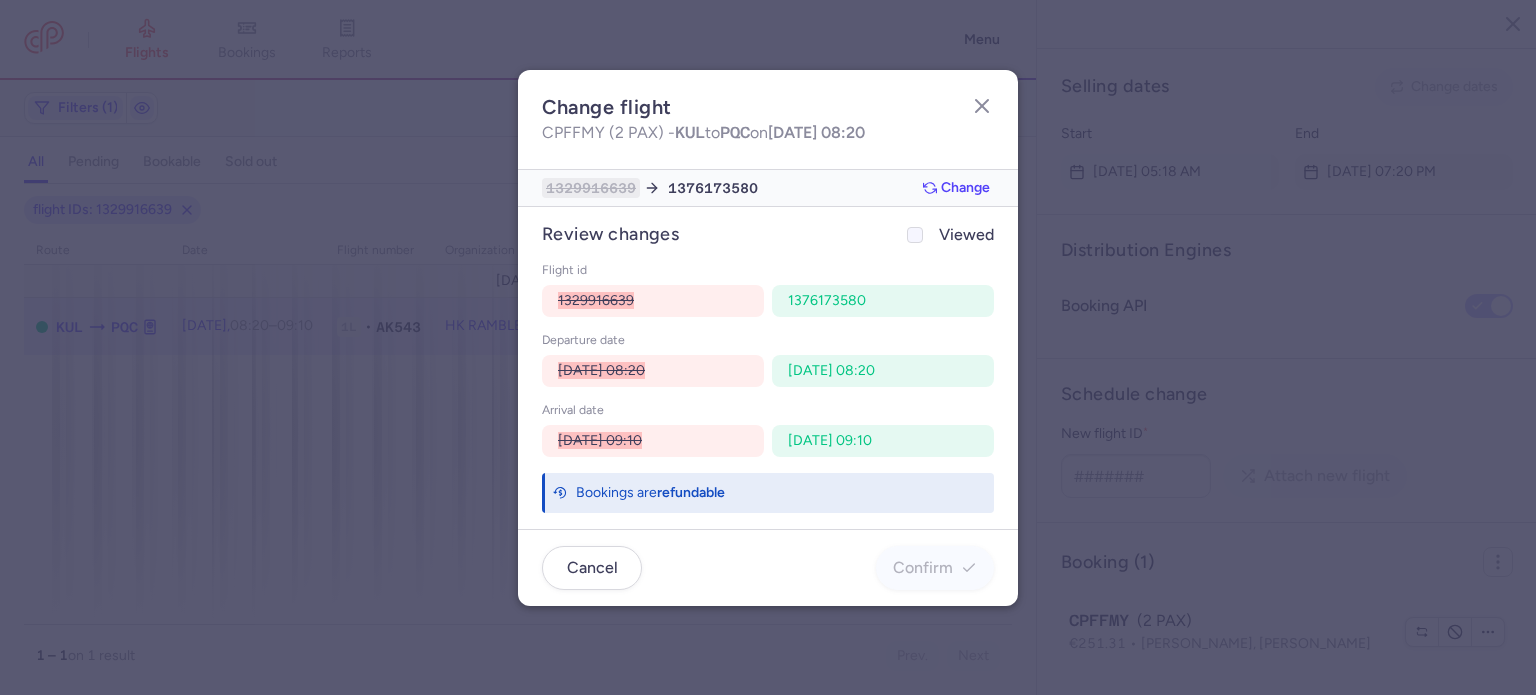 click at bounding box center (915, 235) 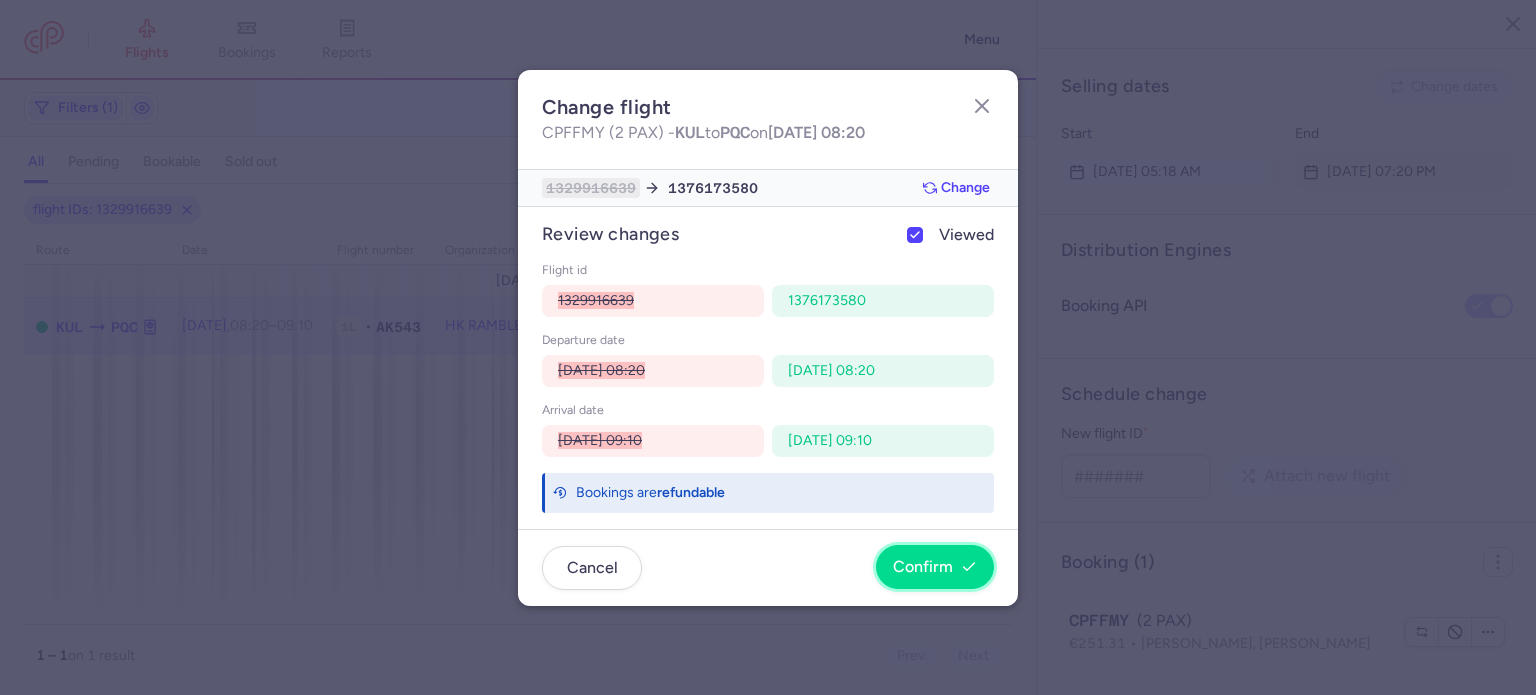 click on "Confirm" at bounding box center [923, 567] 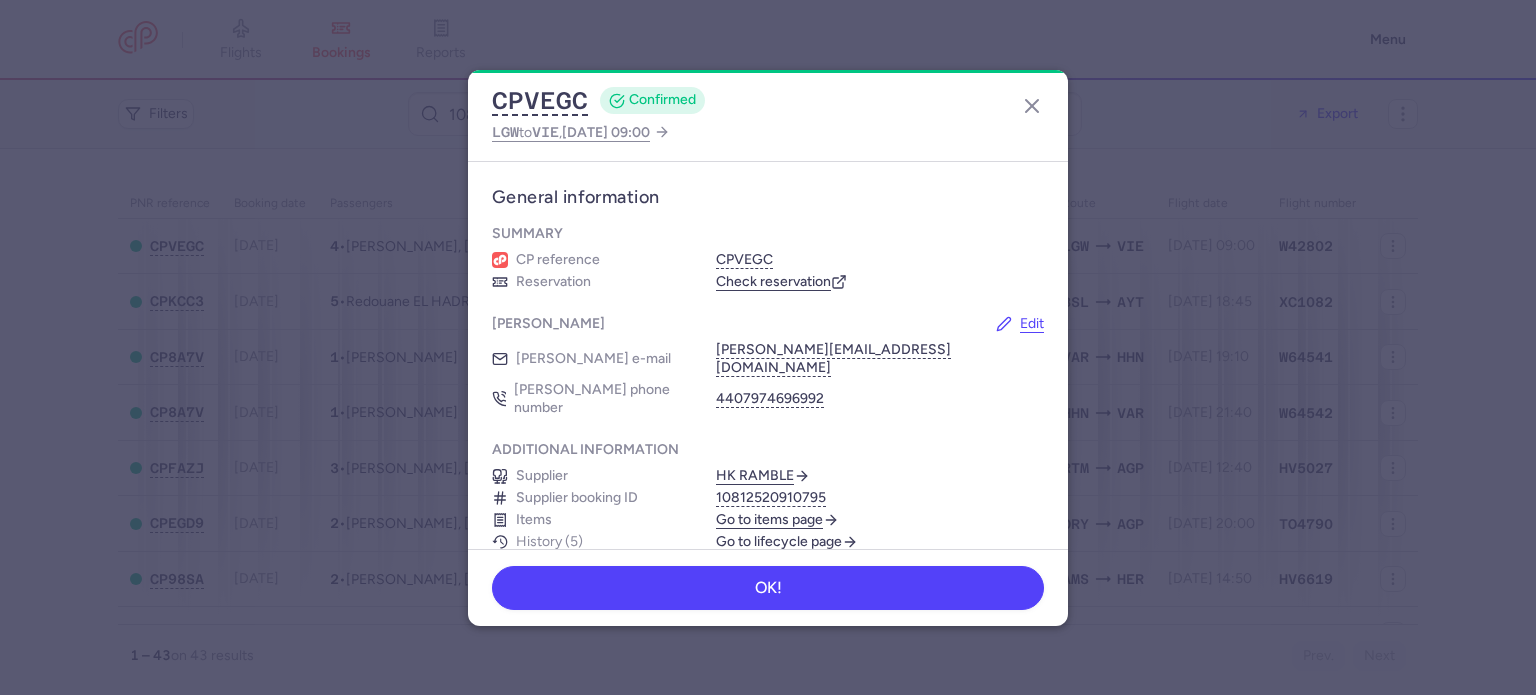 scroll, scrollTop: 0, scrollLeft: 0, axis: both 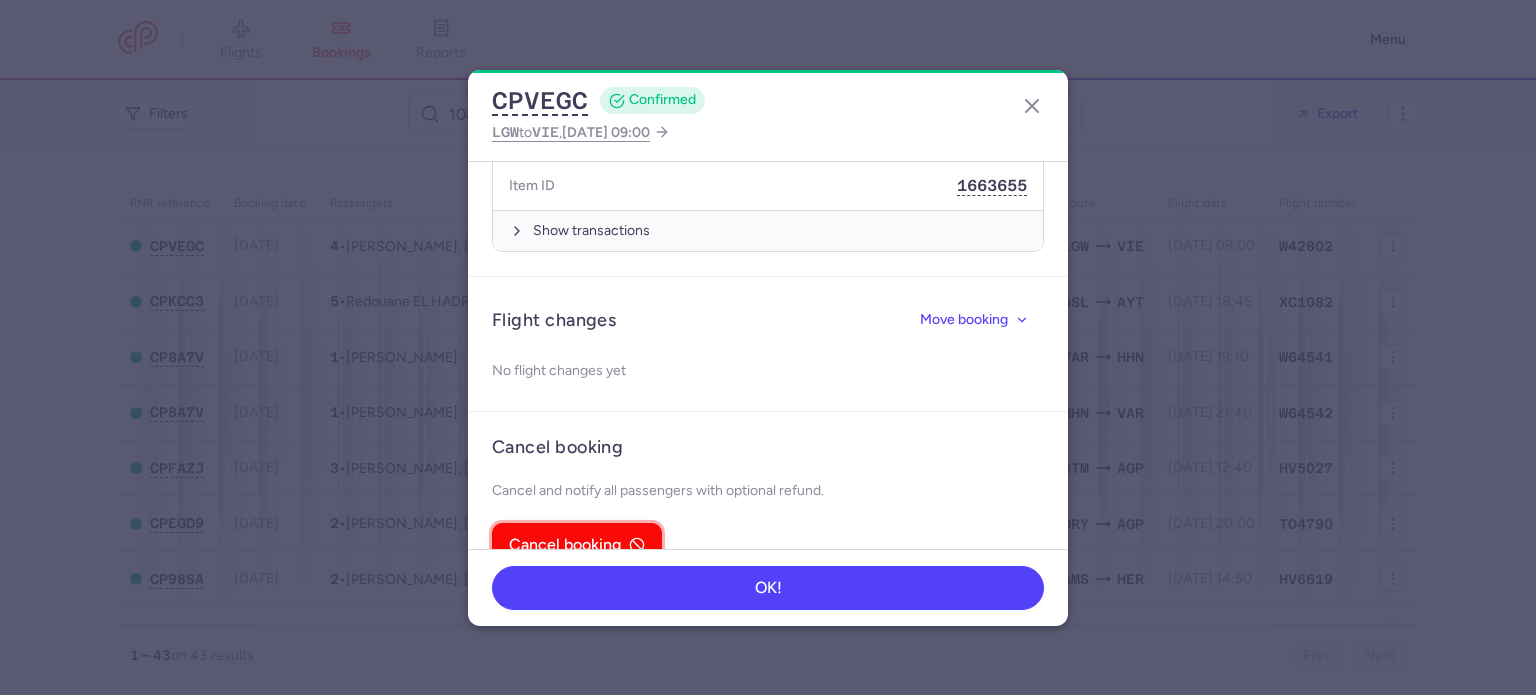 click on "Cancel booking" at bounding box center [577, 545] 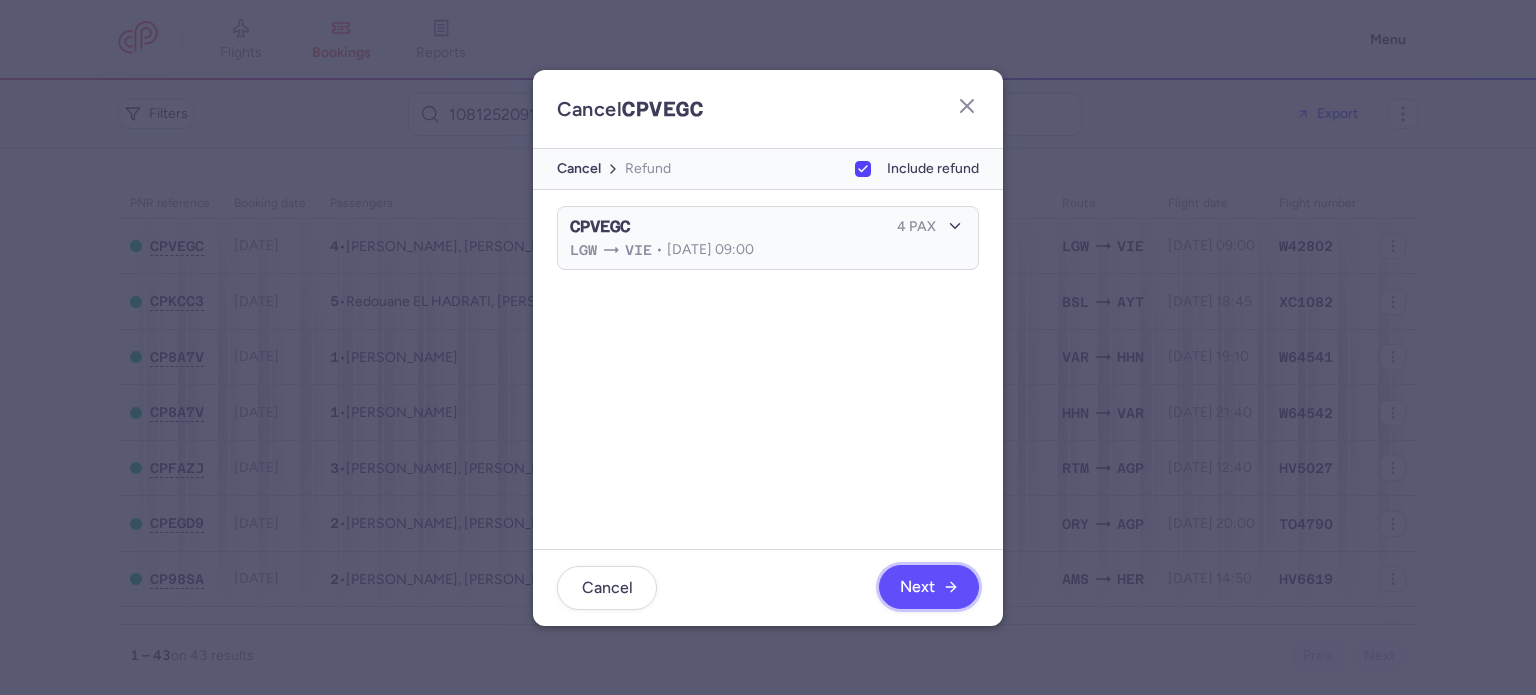 click on "Next" 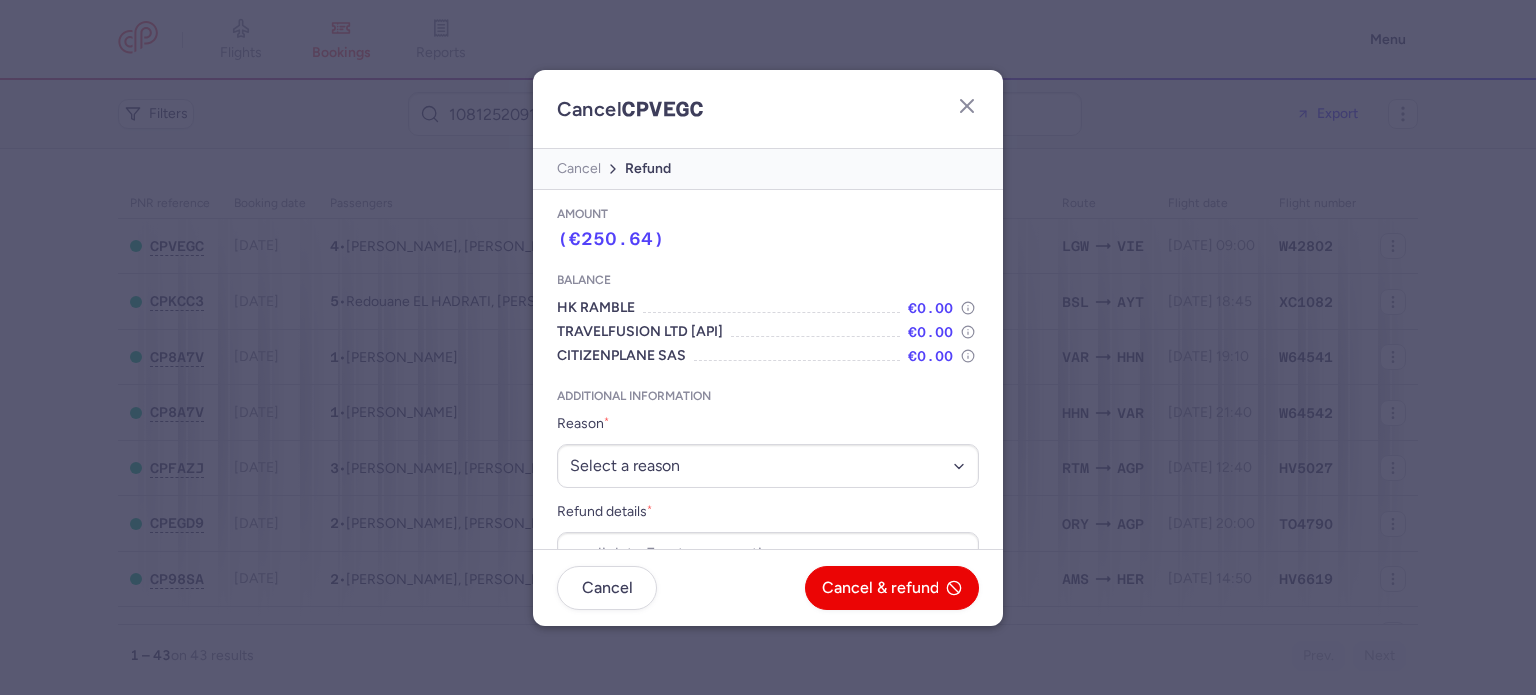 scroll, scrollTop: 42, scrollLeft: 0, axis: vertical 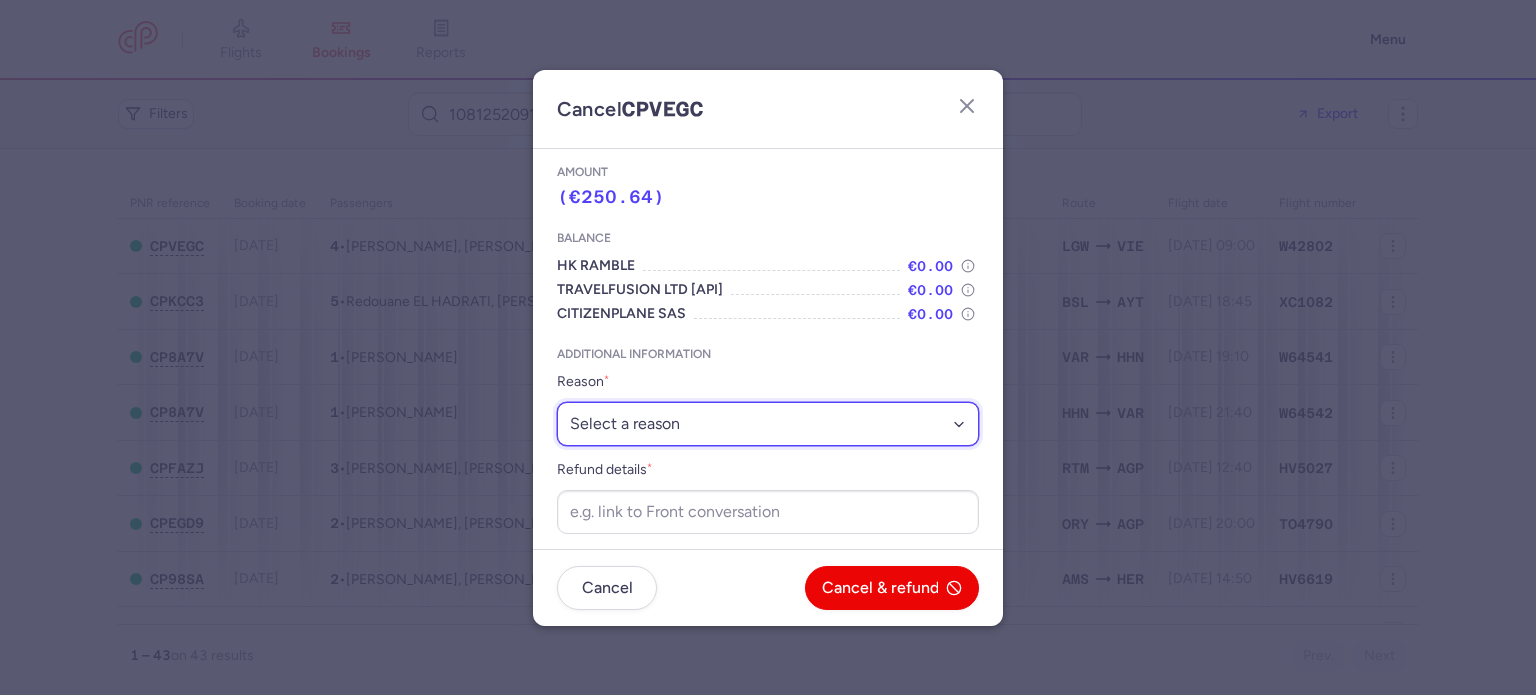 click on "Select a reason ⛔️ Unconfirmed booking ❌ Flight canceled 🙅 Schedule change not accepted" at bounding box center (768, 424) 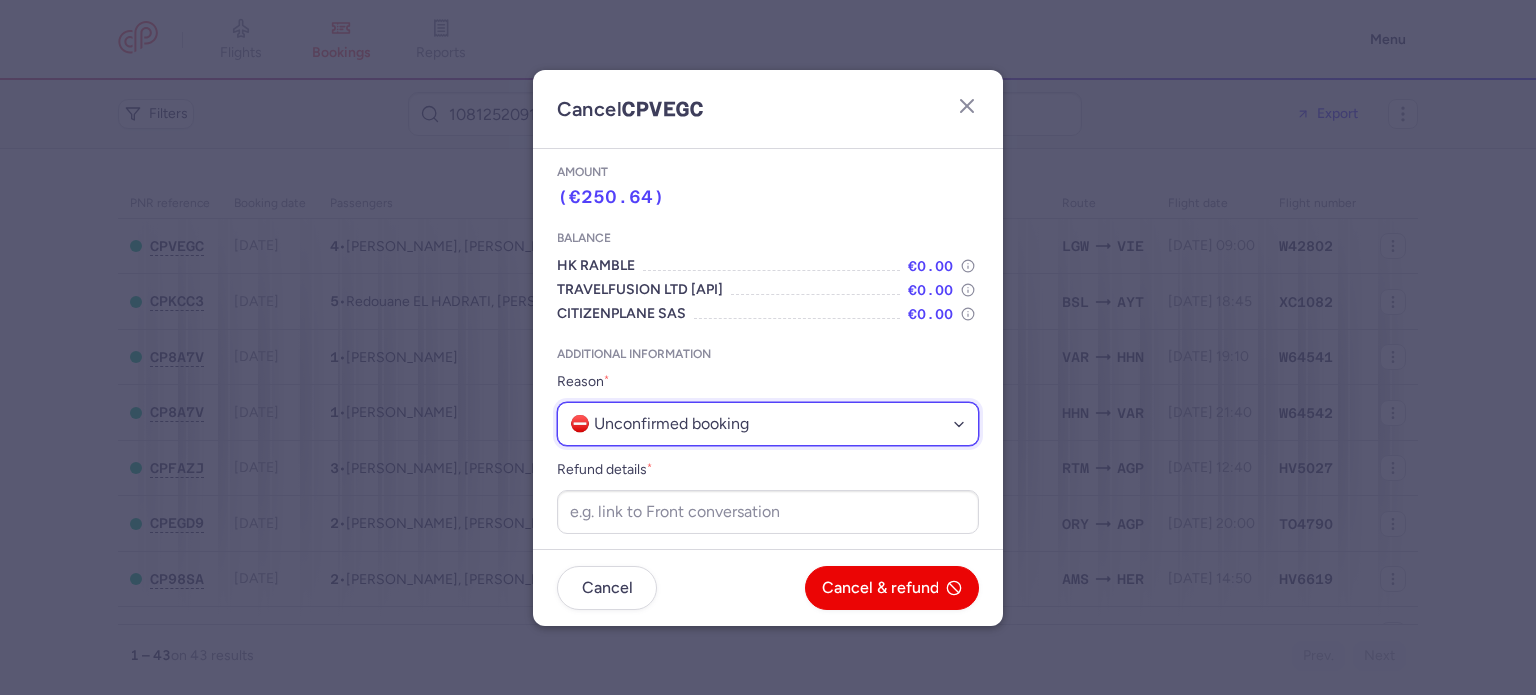 click on "Select a reason ⛔️ Unconfirmed booking ❌ Flight canceled 🙅 Schedule change not accepted" at bounding box center (768, 424) 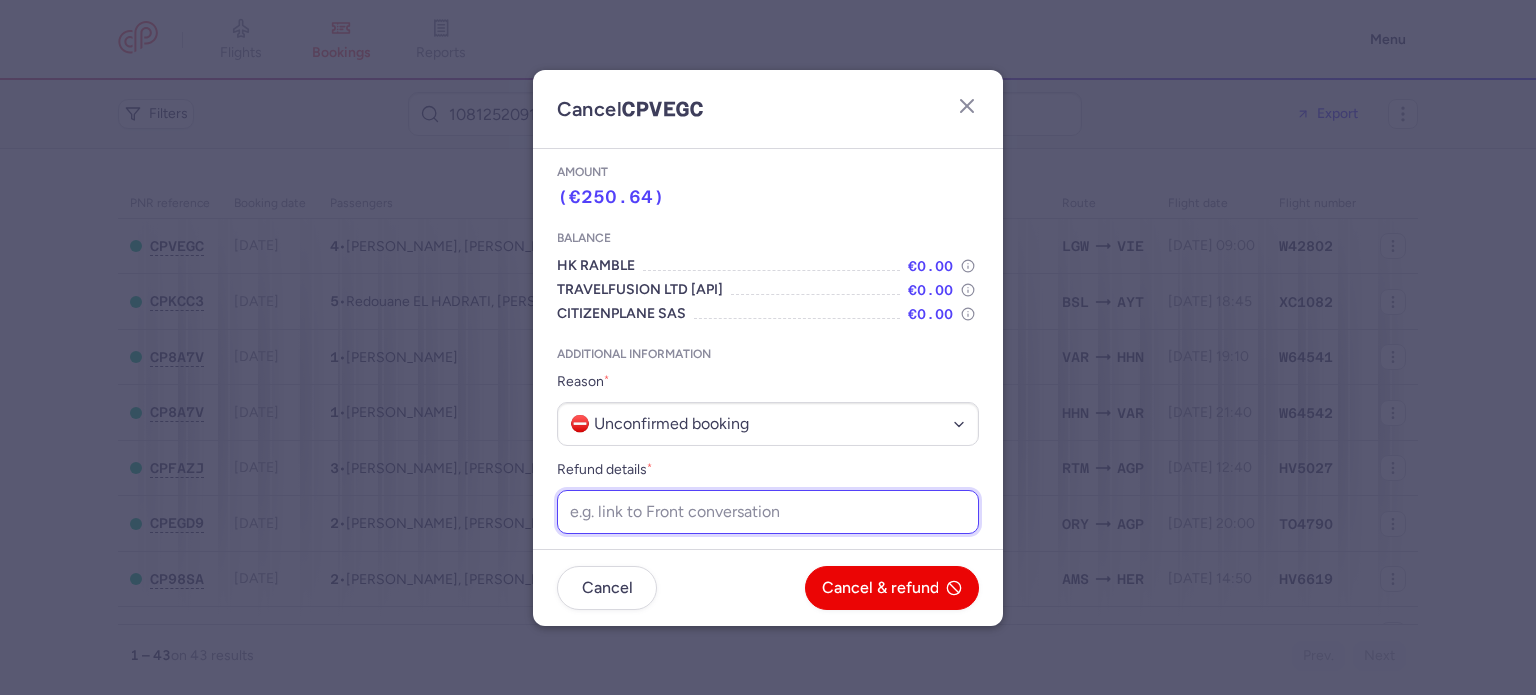 paste on "https://app.frontapp.com/open/cnv_f05trb6?key=8GVwmts-SPOUe3tDPWM7J4hYlPvbVzef" 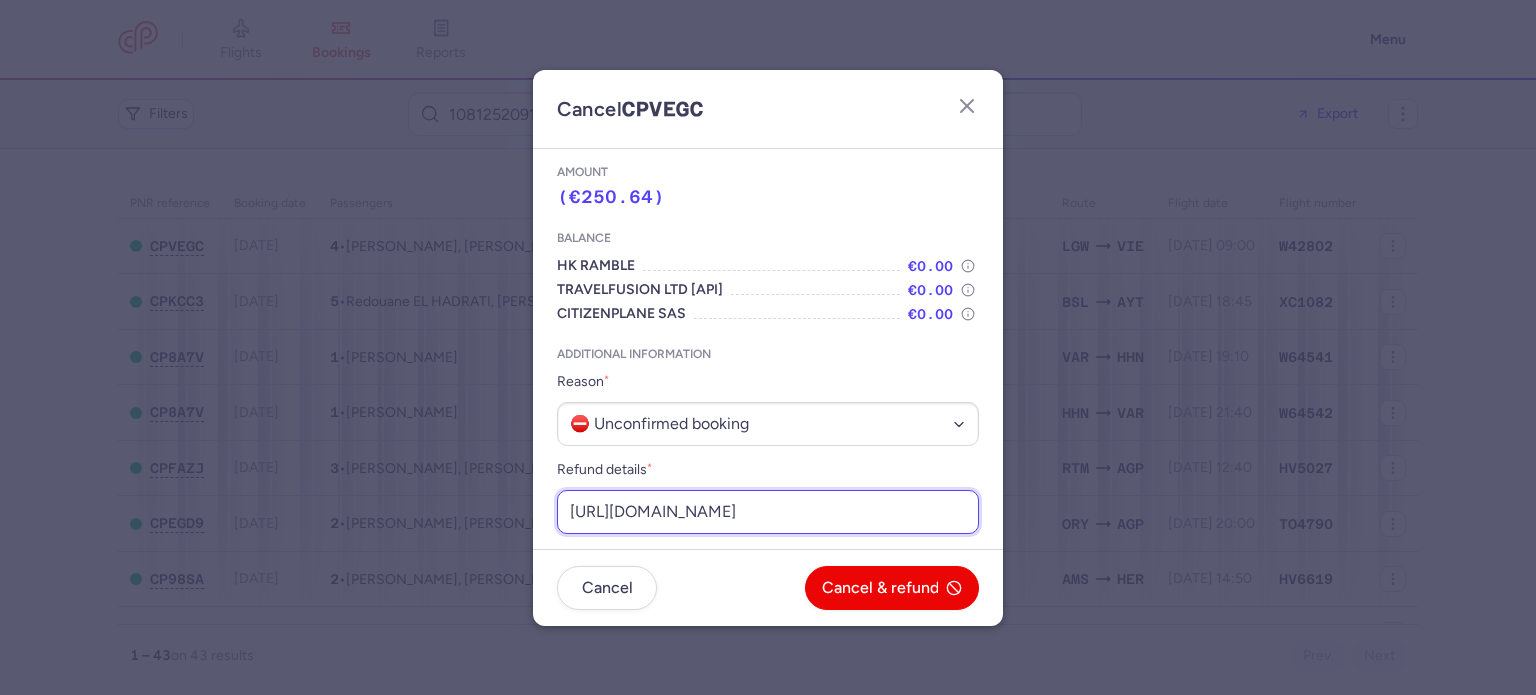 click on "https://app.frontapp.com/open/cnv_f05trb6?key=8GVwmts-SPOUe3tDPWM7J4hYlPvbVzef" at bounding box center [768, 512] 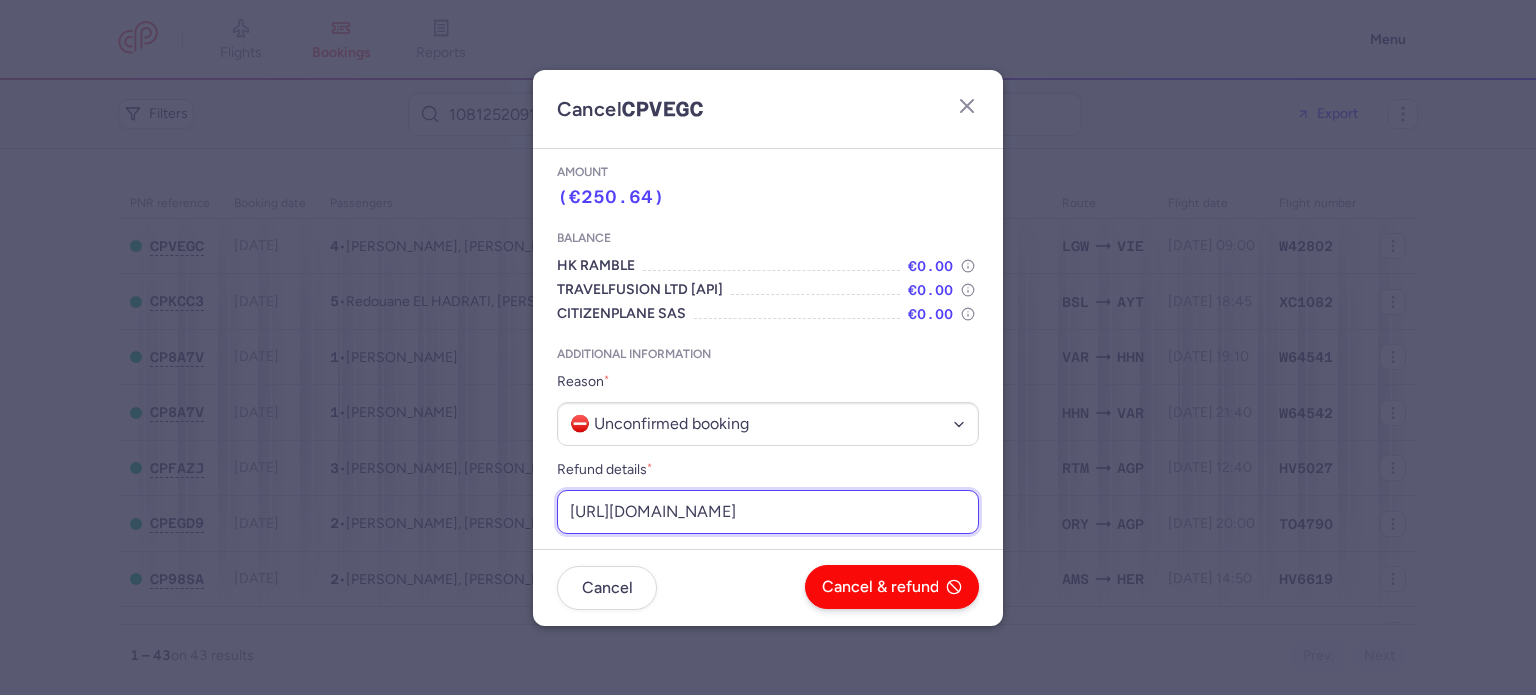 type on "https://app.frontapp.com/open/cnv_f05trb6?key=8GVwmts-SPOUe3tDPWM7J4hYlPvbVzef" 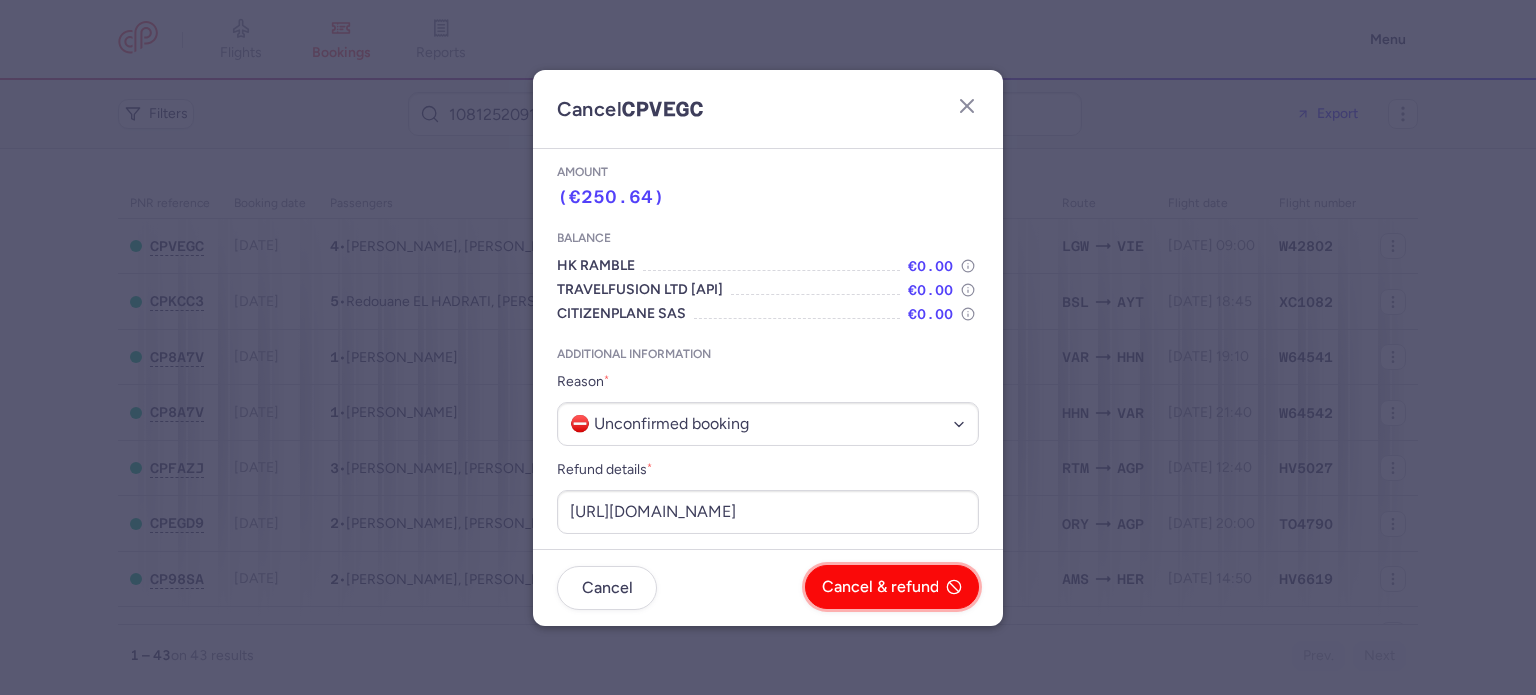 scroll, scrollTop: 0, scrollLeft: 0, axis: both 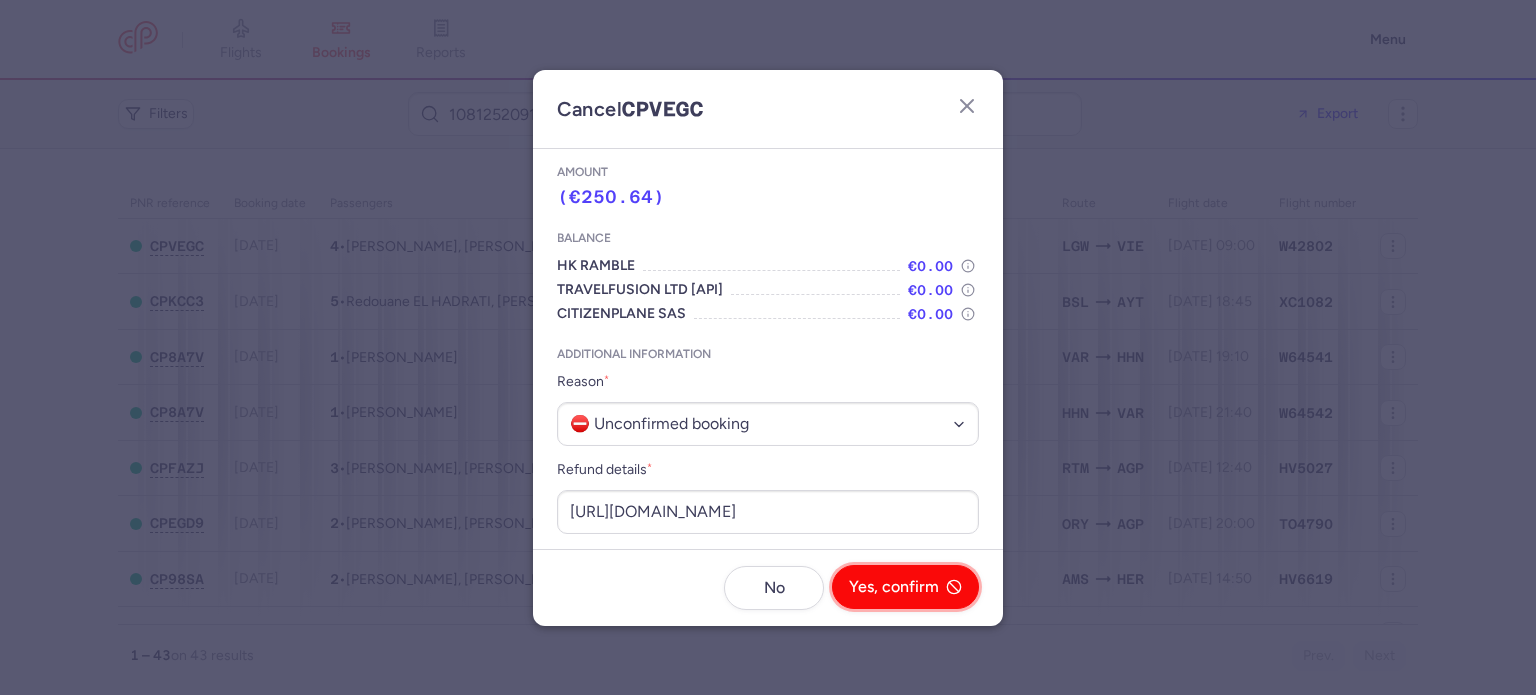click on "Yes, confirm" 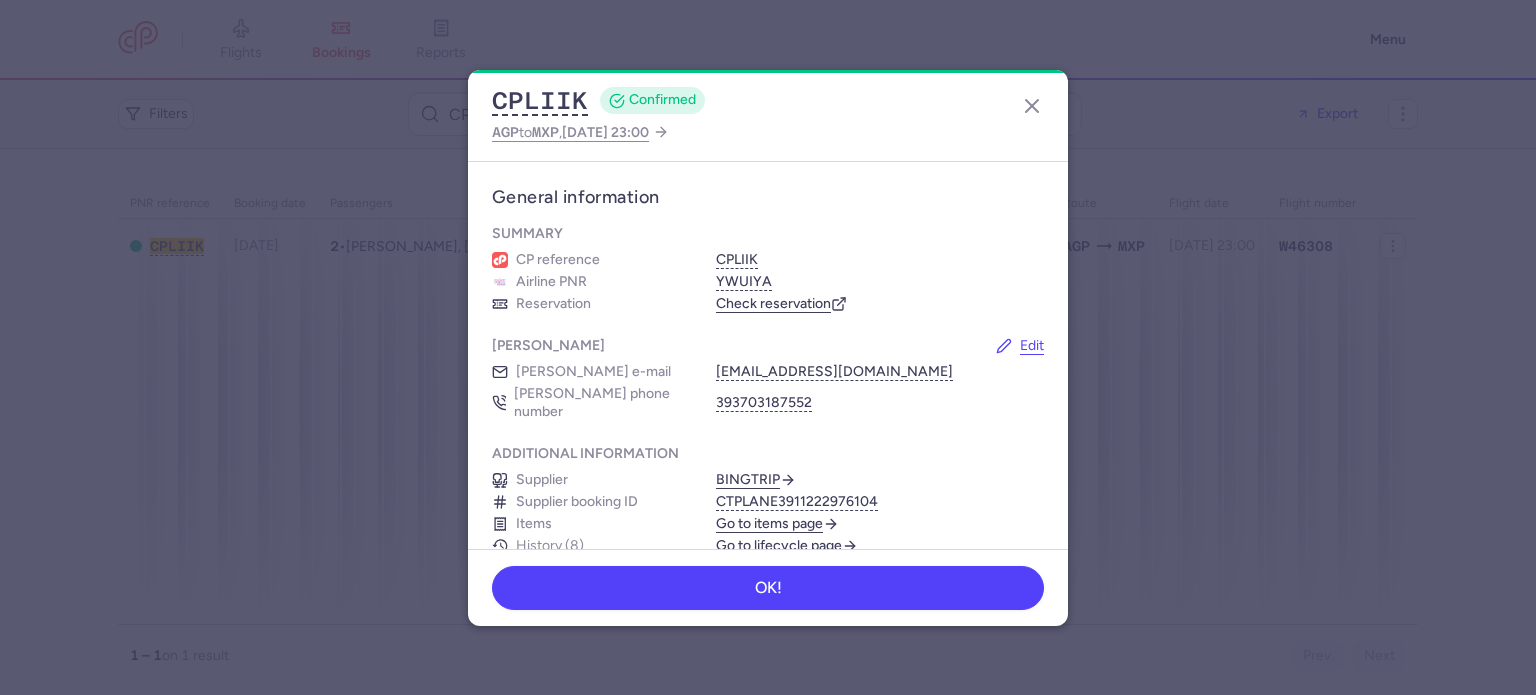 scroll, scrollTop: 0, scrollLeft: 0, axis: both 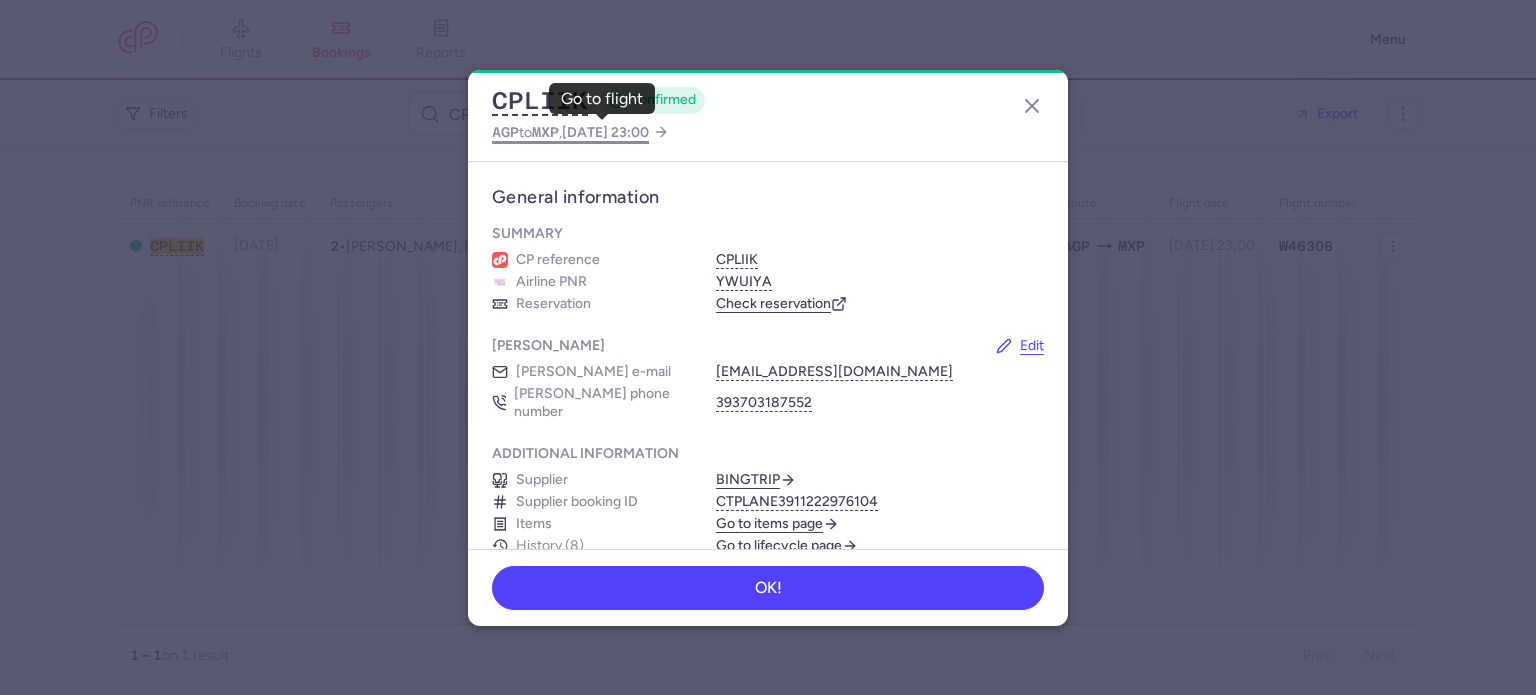click on "AGP  to  MXP ,  2025 Jul 27, 23:00" at bounding box center (570, 132) 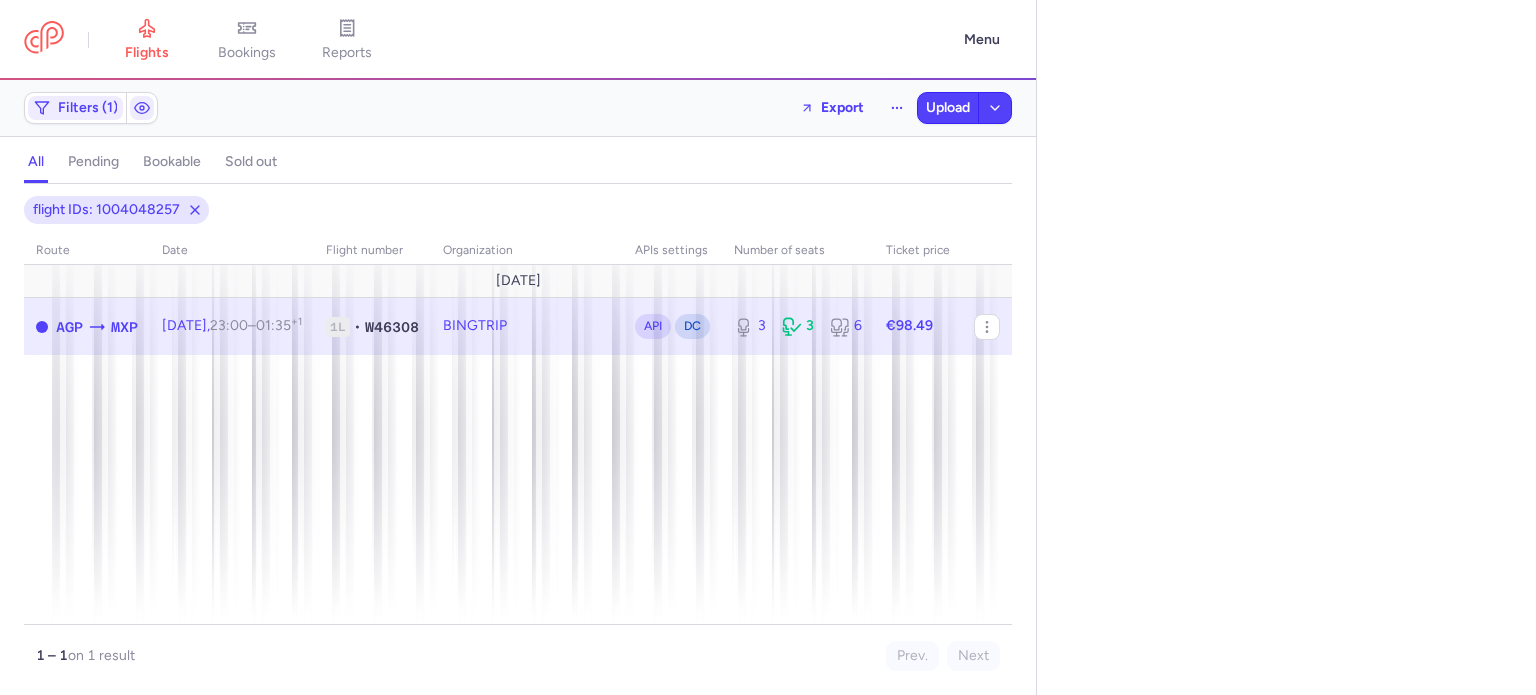 select on "days" 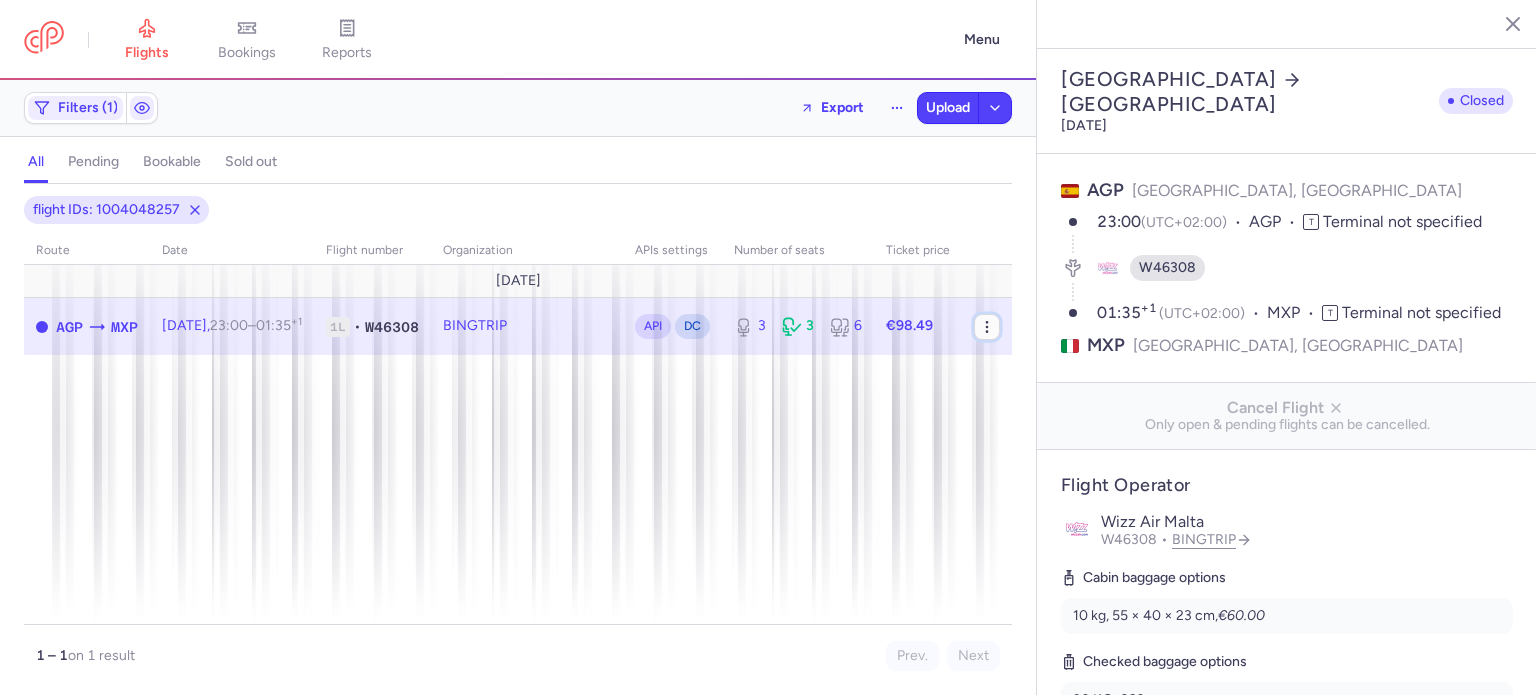 click 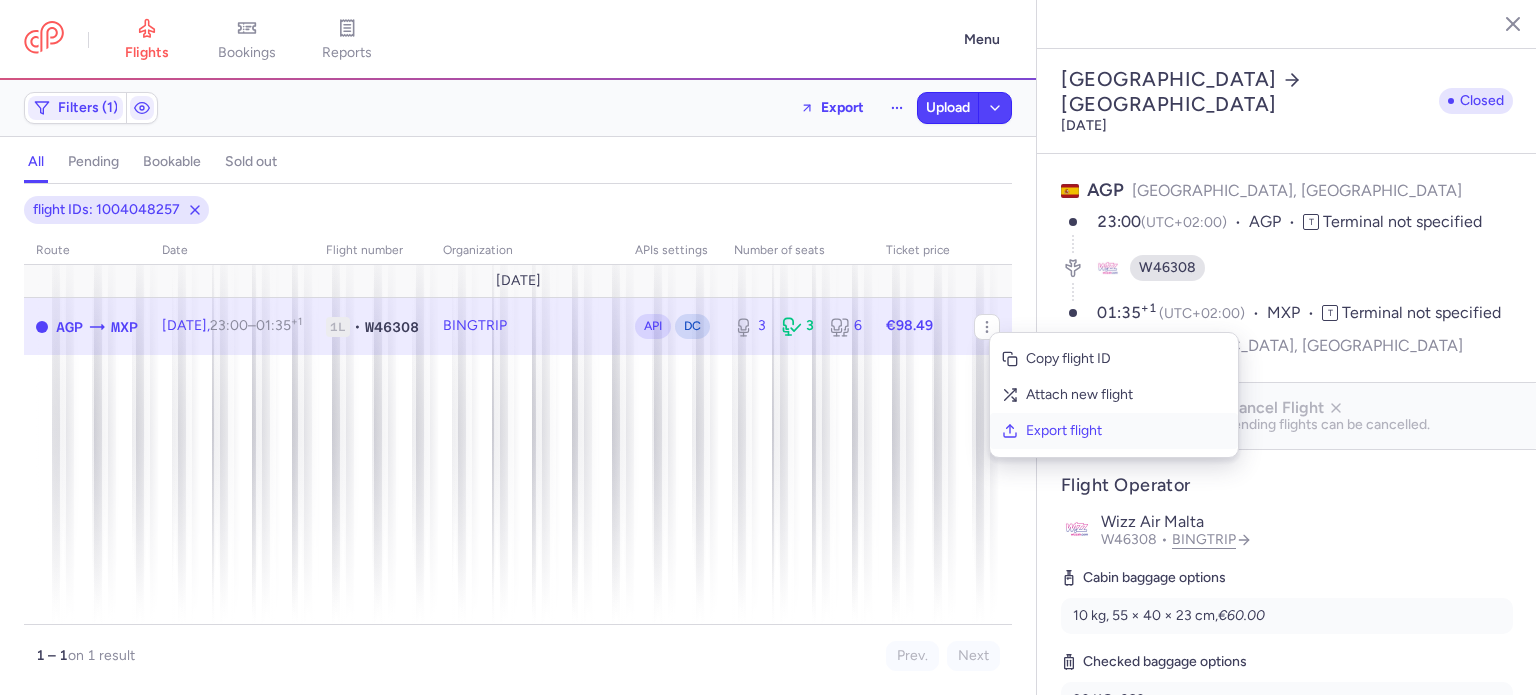 click on "Export flight" 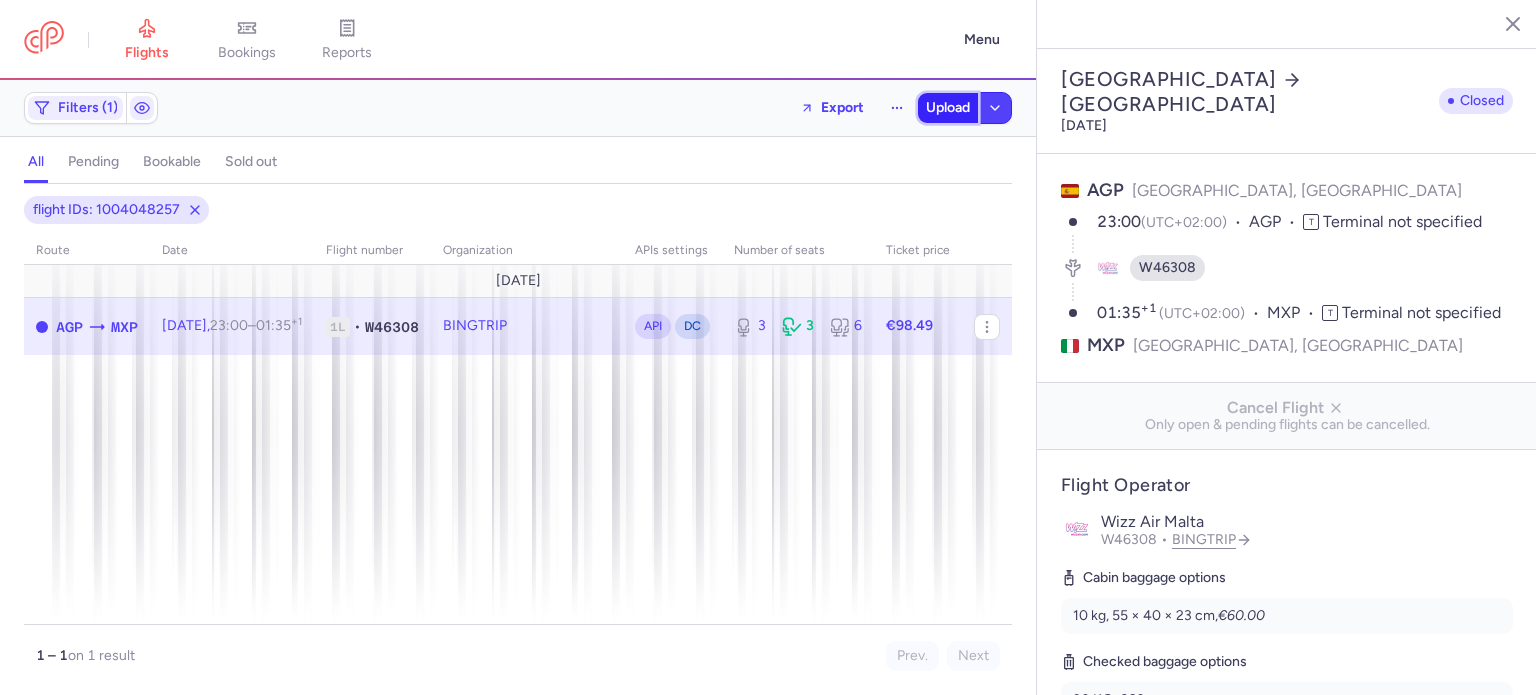 click on "Upload" at bounding box center [948, 108] 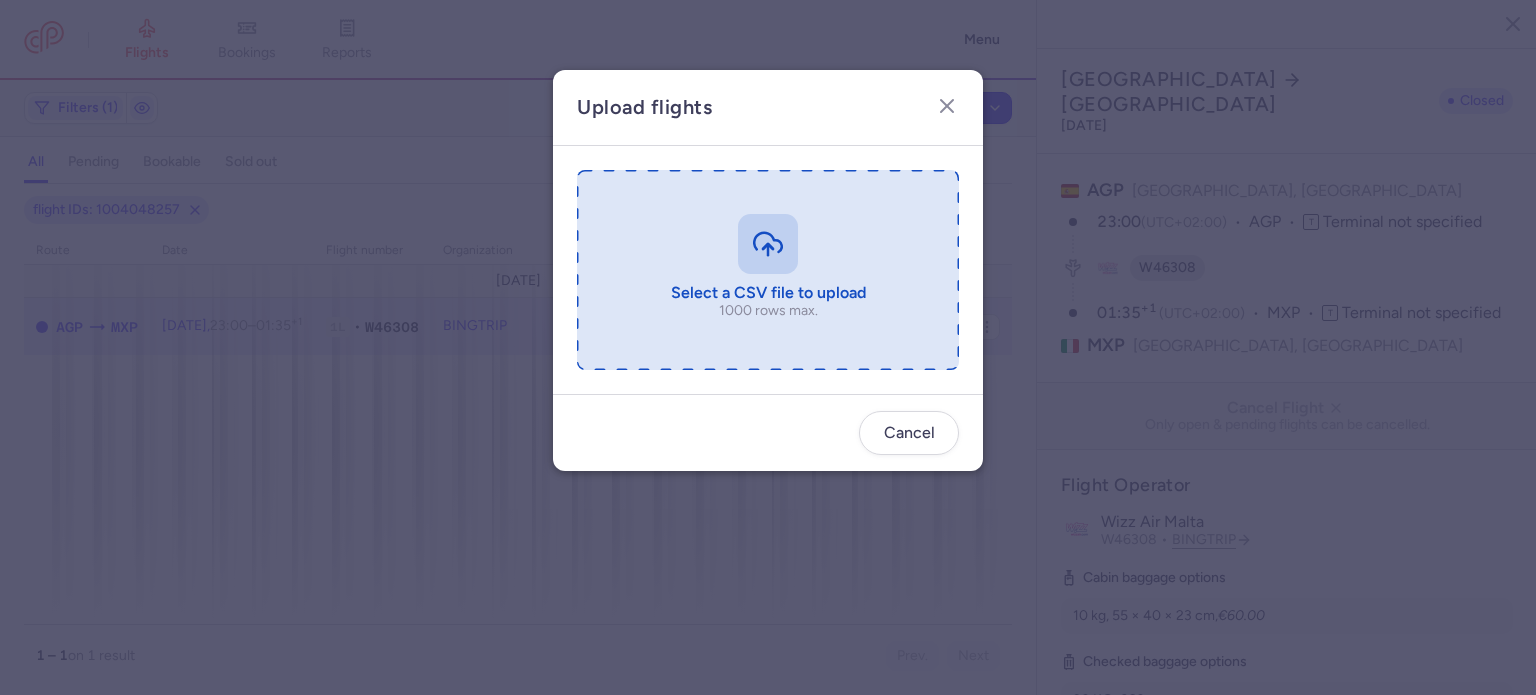 click at bounding box center [768, 270] 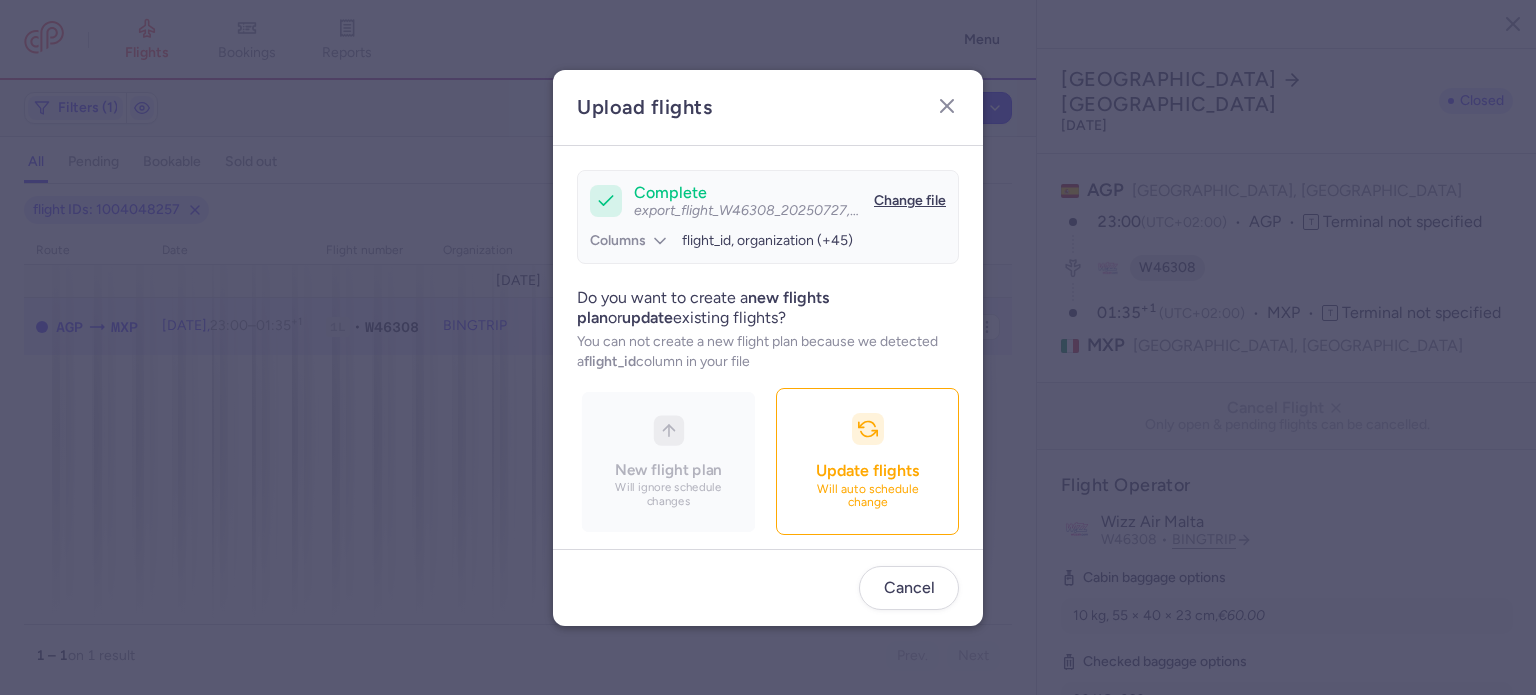 scroll, scrollTop: 172, scrollLeft: 0, axis: vertical 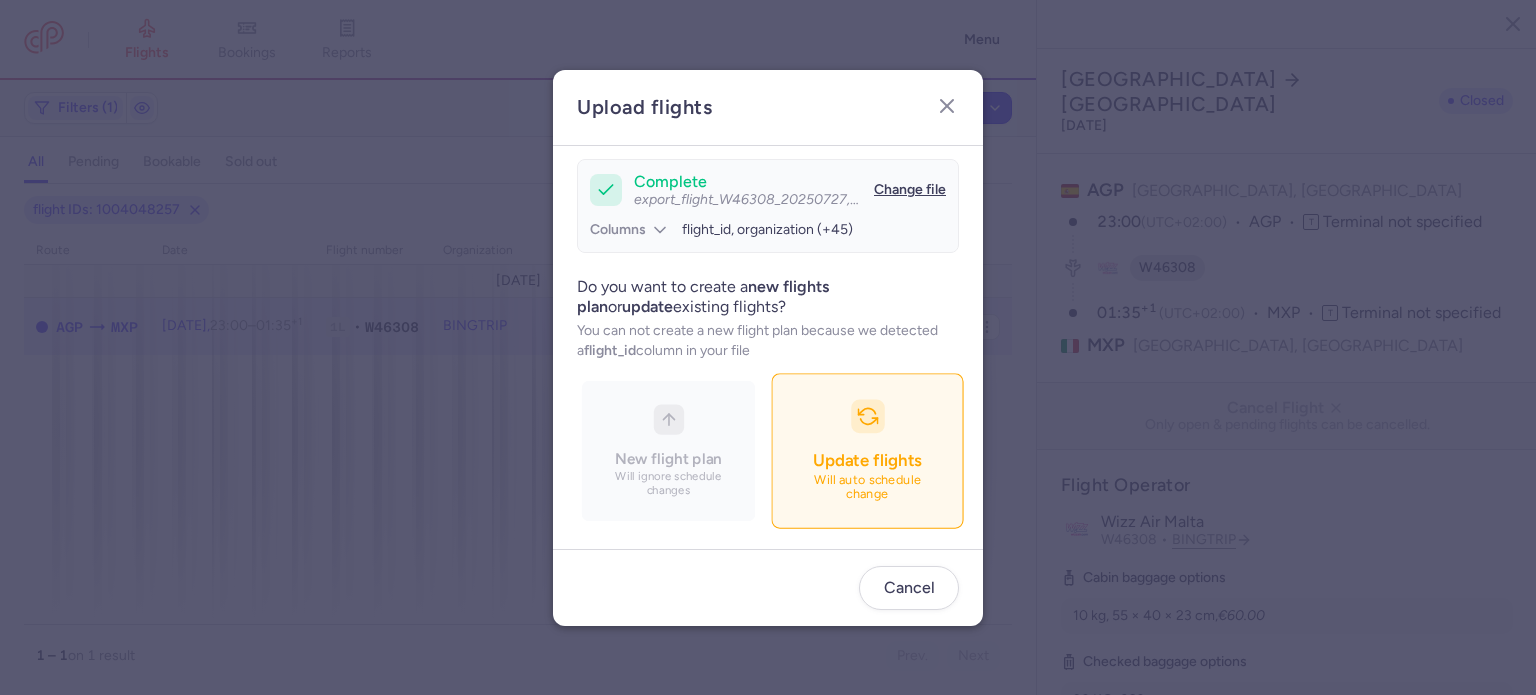 click at bounding box center [868, 416] 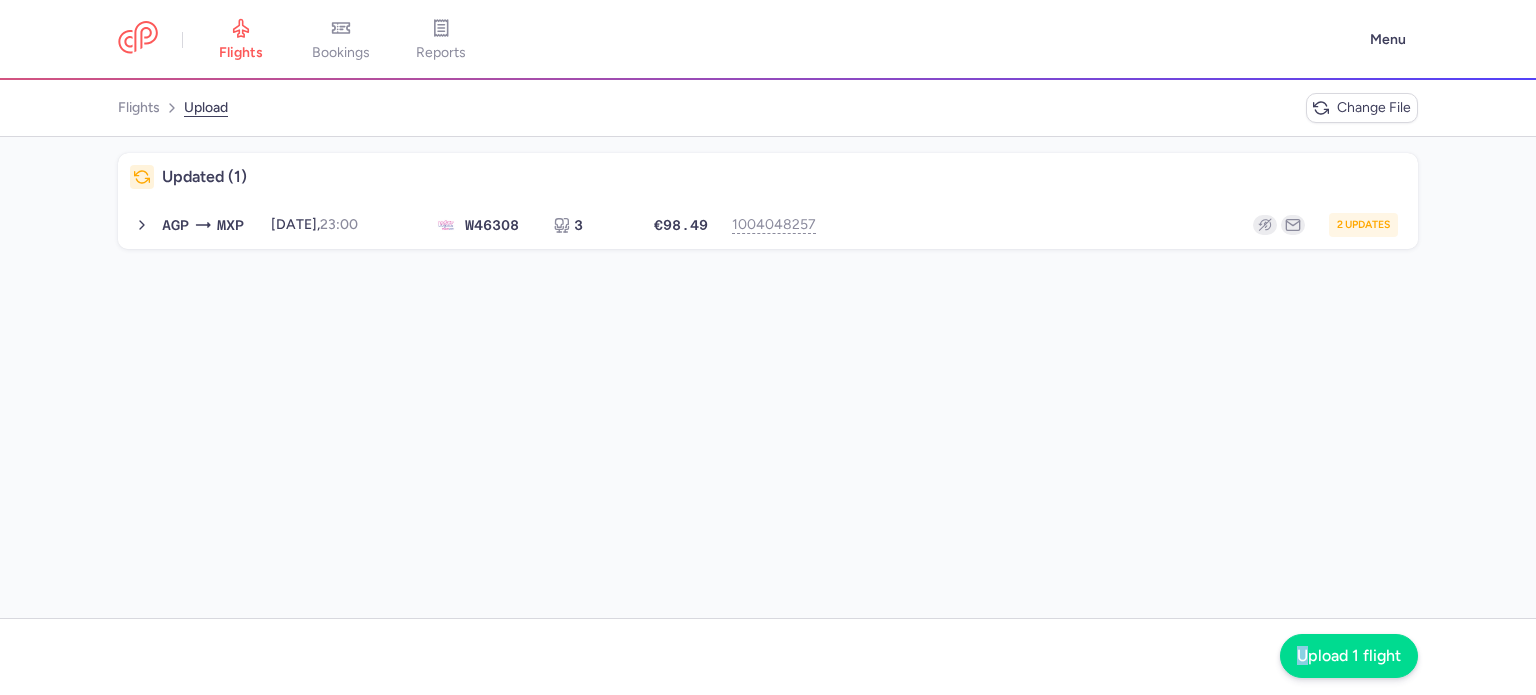 drag, startPoint x: 1291, startPoint y: 635, endPoint x: 1304, endPoint y: 648, distance: 18.384777 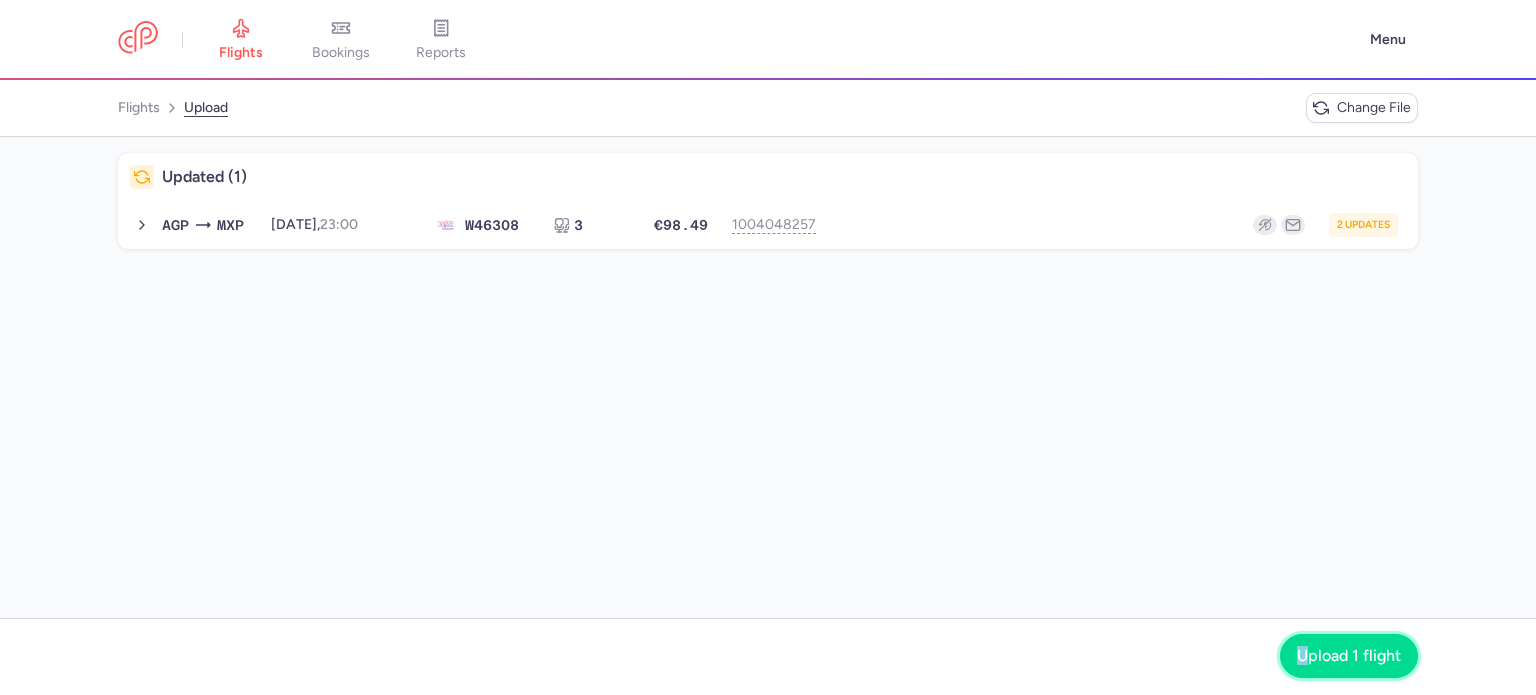 click on "Upload 1 flight" at bounding box center (1349, 656) 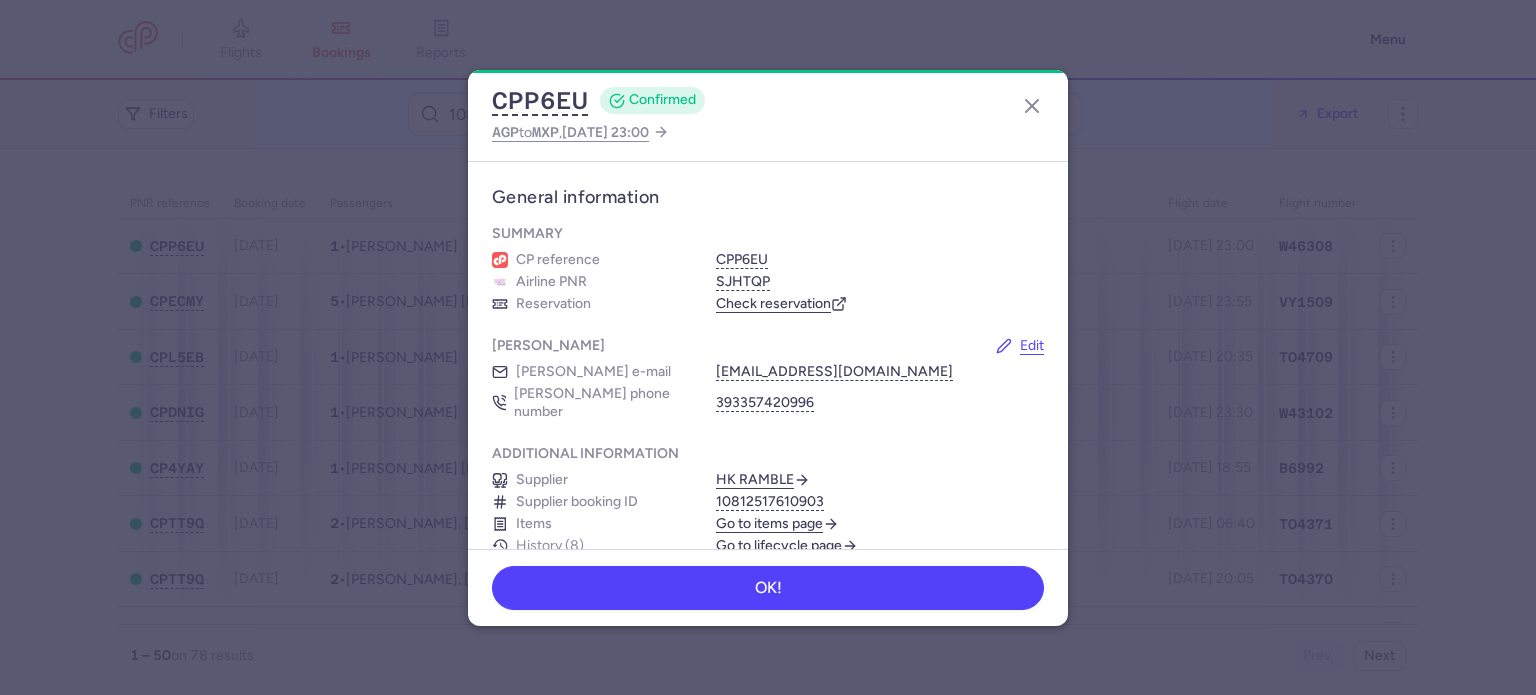 scroll, scrollTop: 0, scrollLeft: 0, axis: both 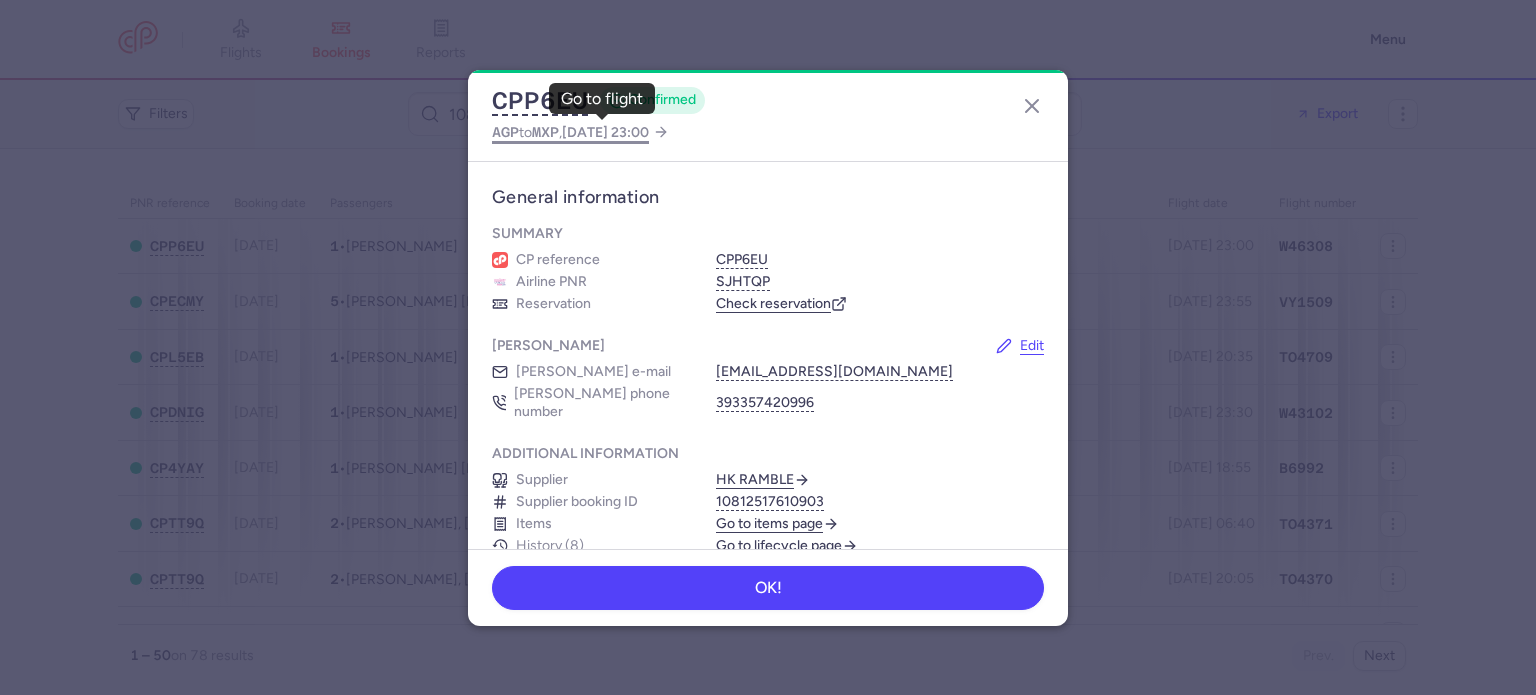 click on "MXP" at bounding box center (545, 132) 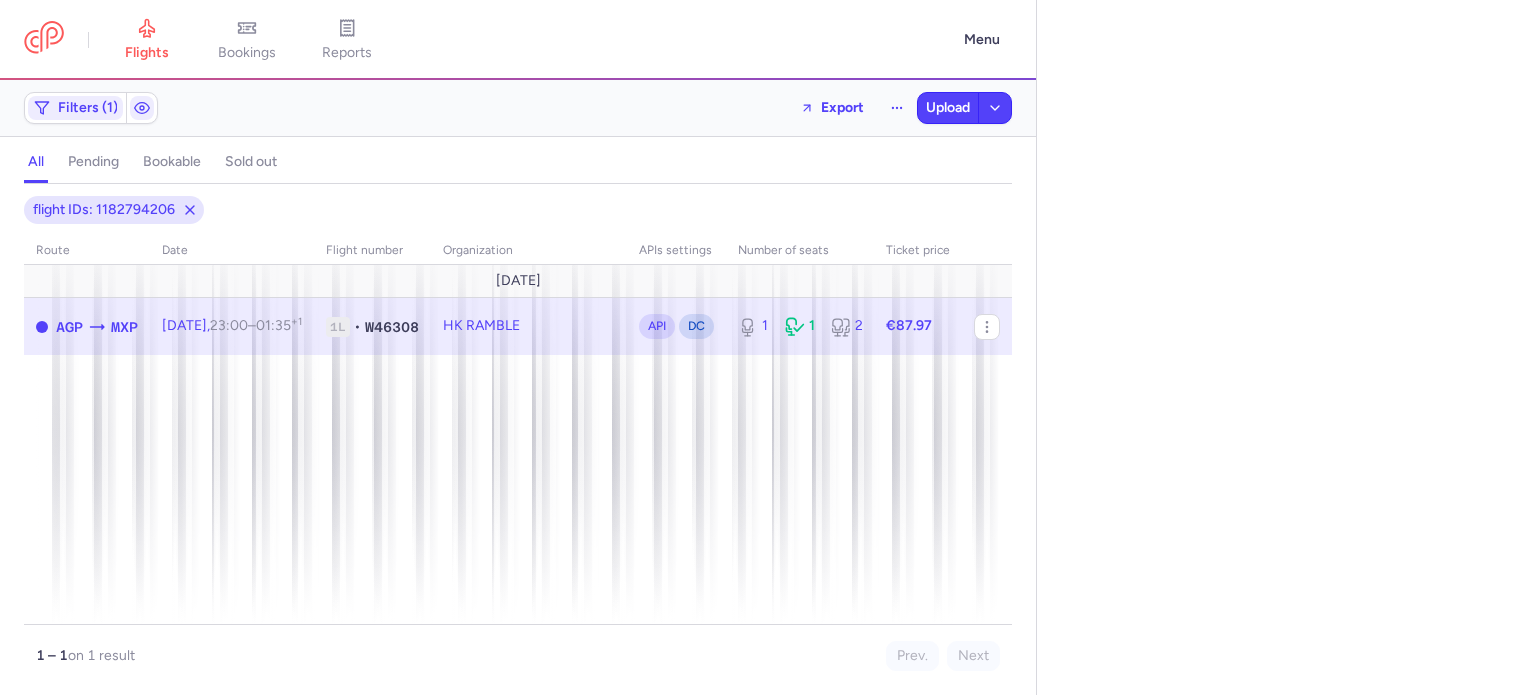 select on "days" 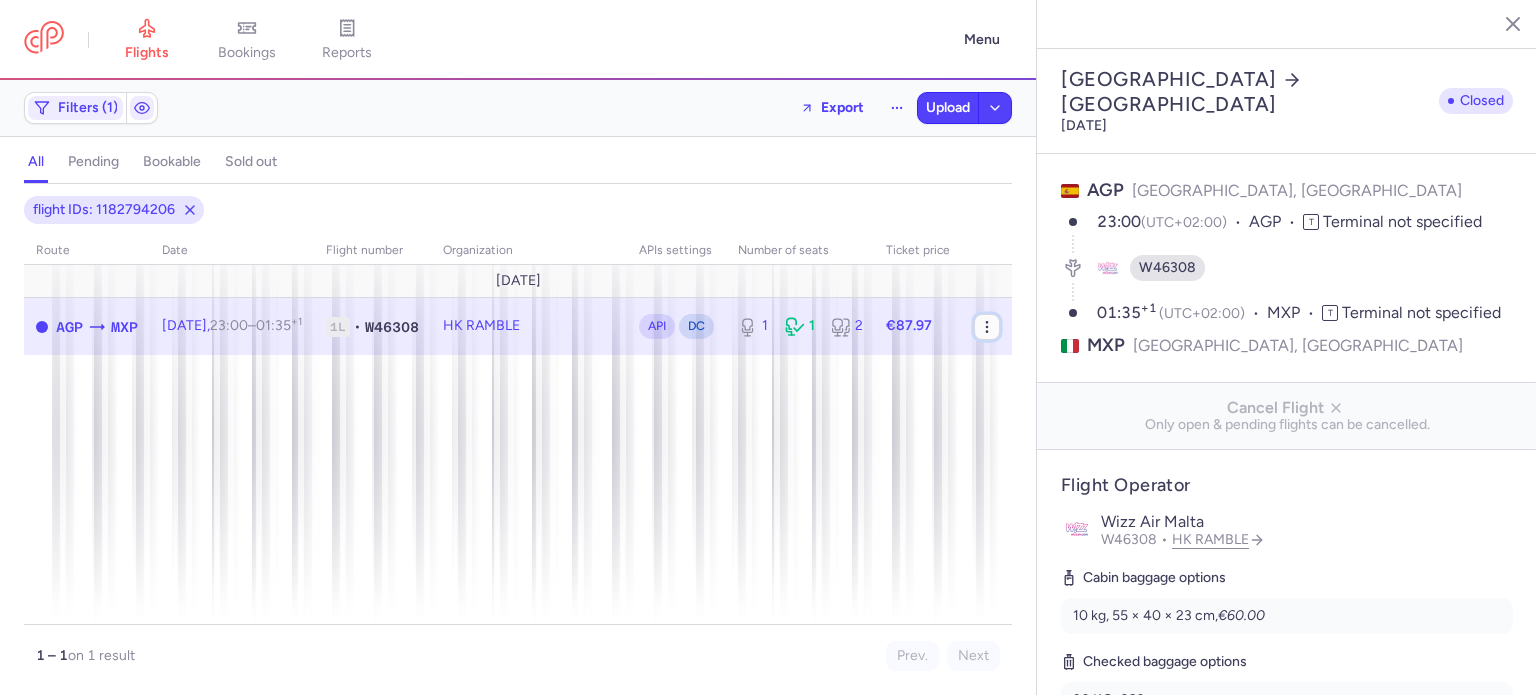 click 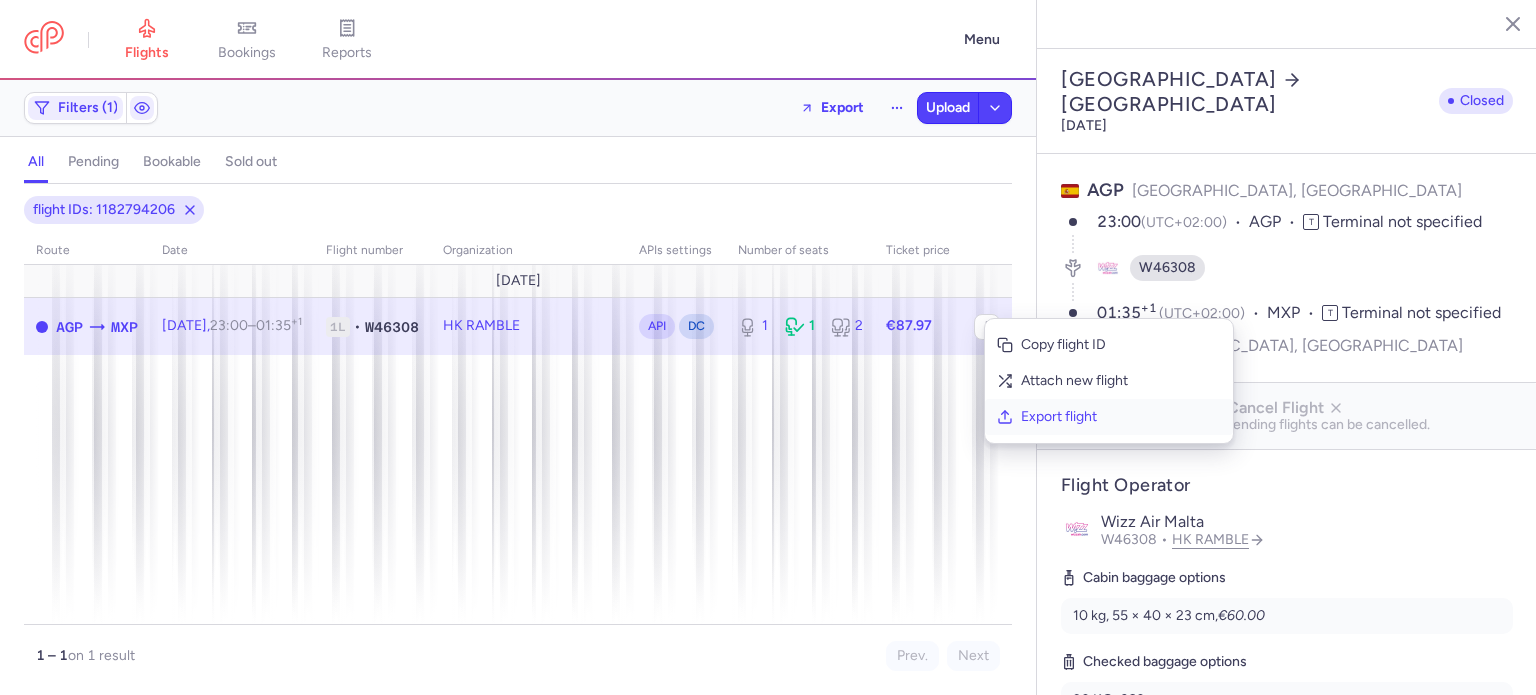 click on "Export flight" 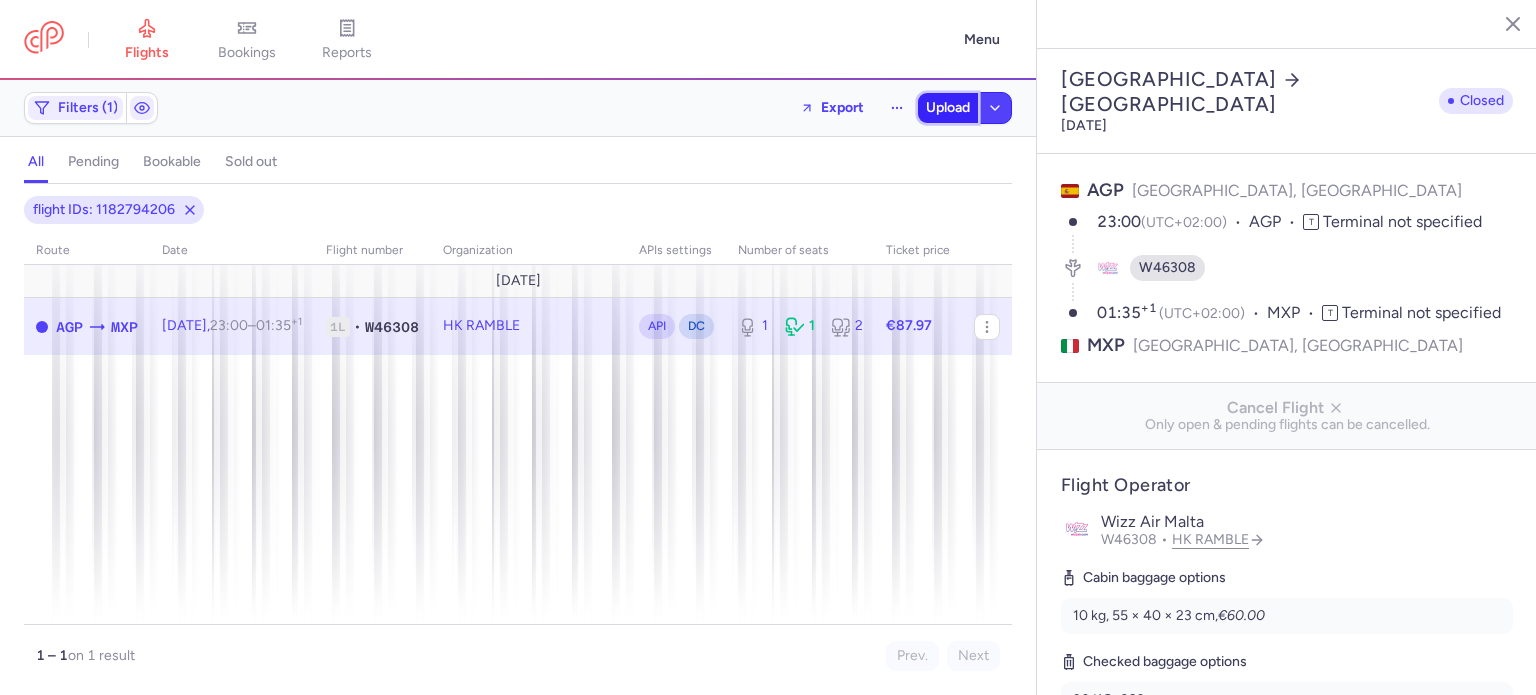 click on "Upload" at bounding box center [948, 108] 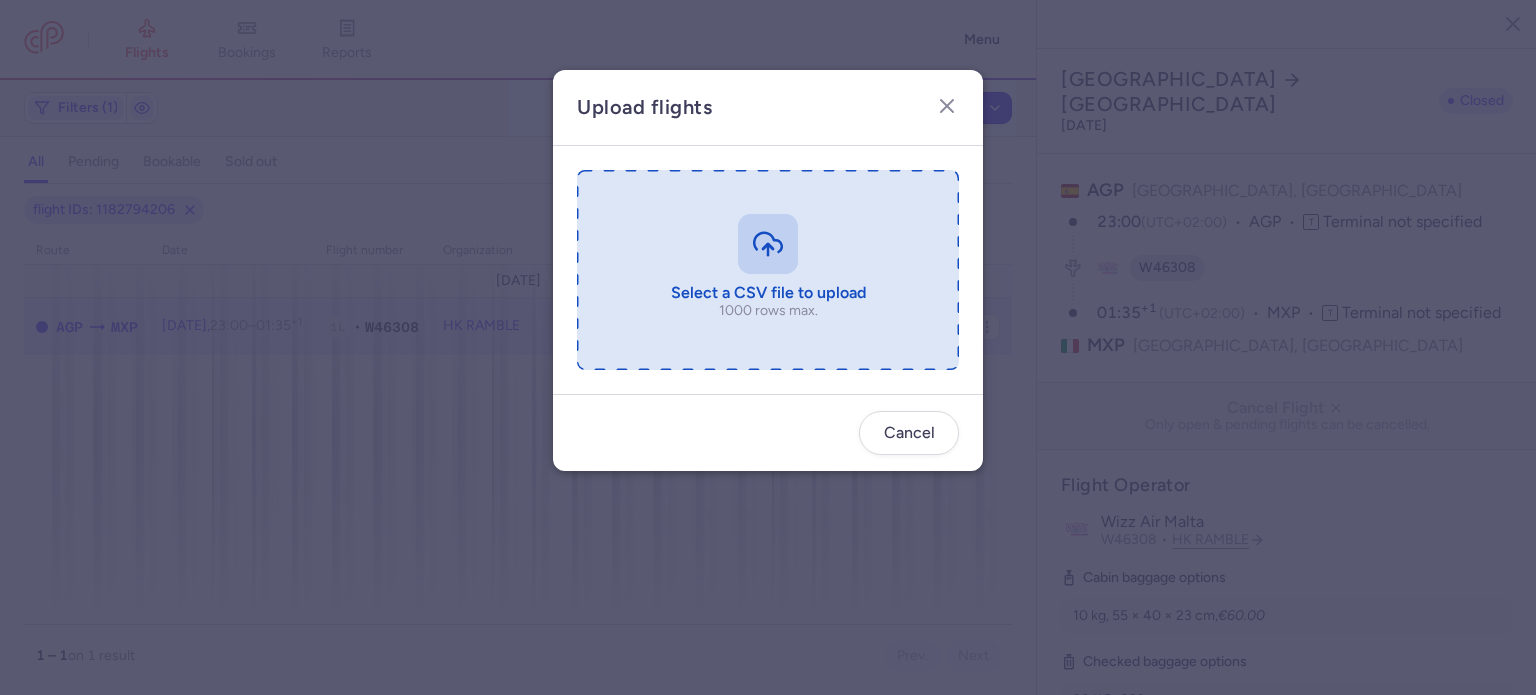 click at bounding box center (768, 270) 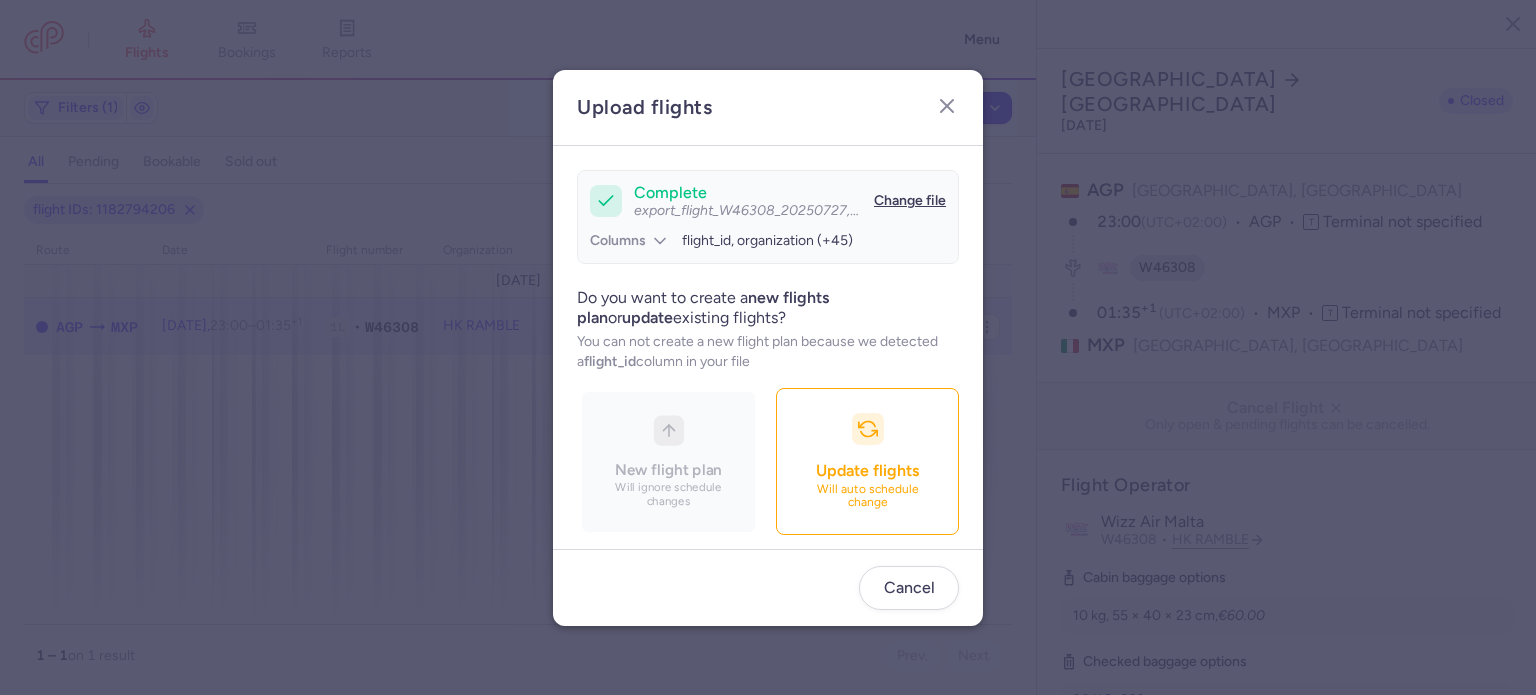 scroll, scrollTop: 172, scrollLeft: 0, axis: vertical 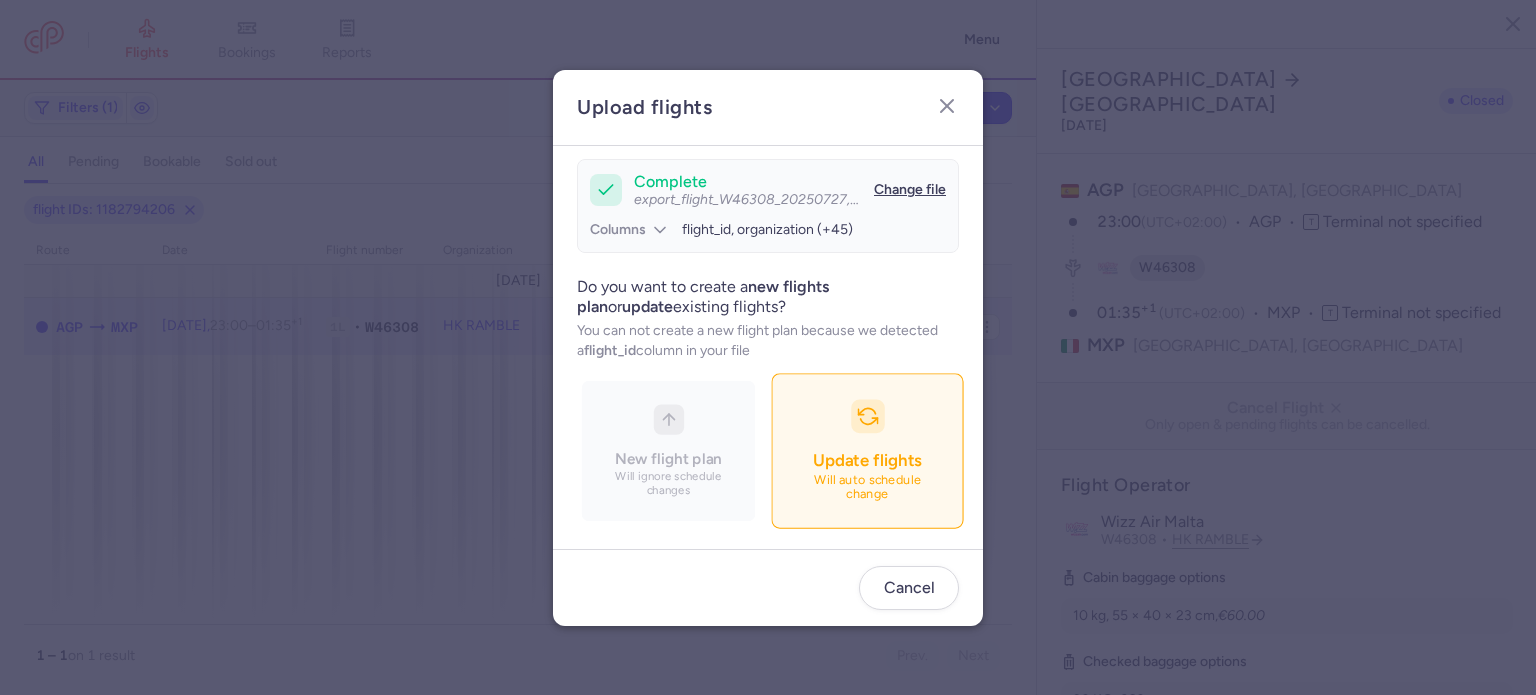 click 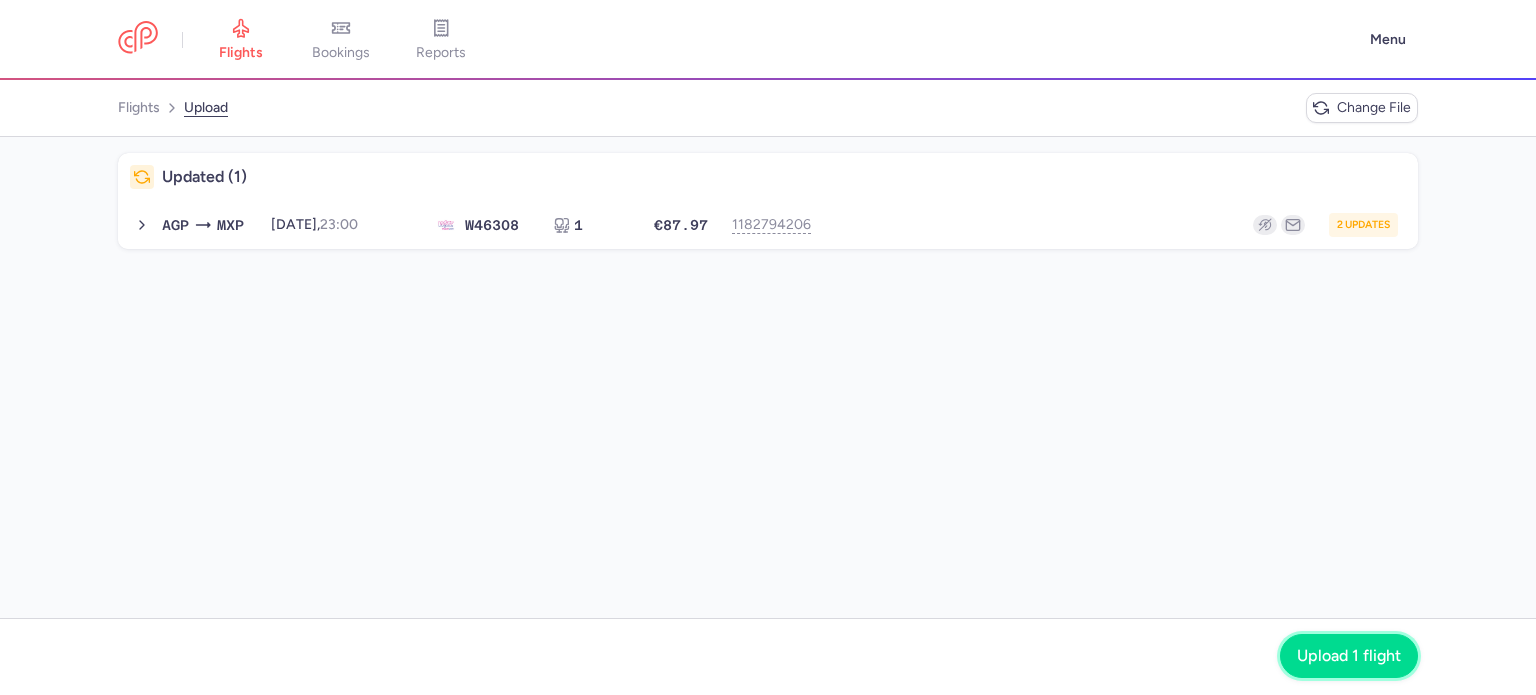 click on "Upload 1 flight" at bounding box center [1349, 656] 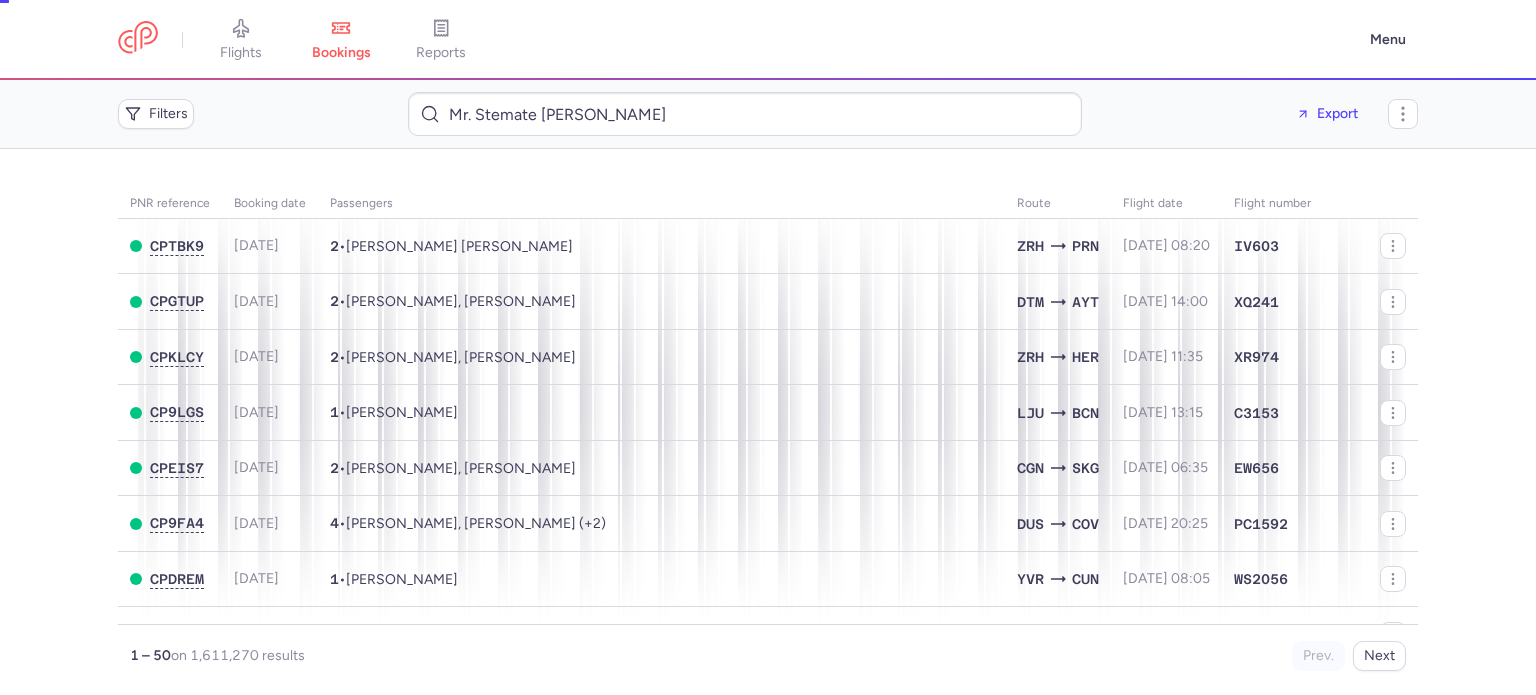 scroll, scrollTop: 0, scrollLeft: 0, axis: both 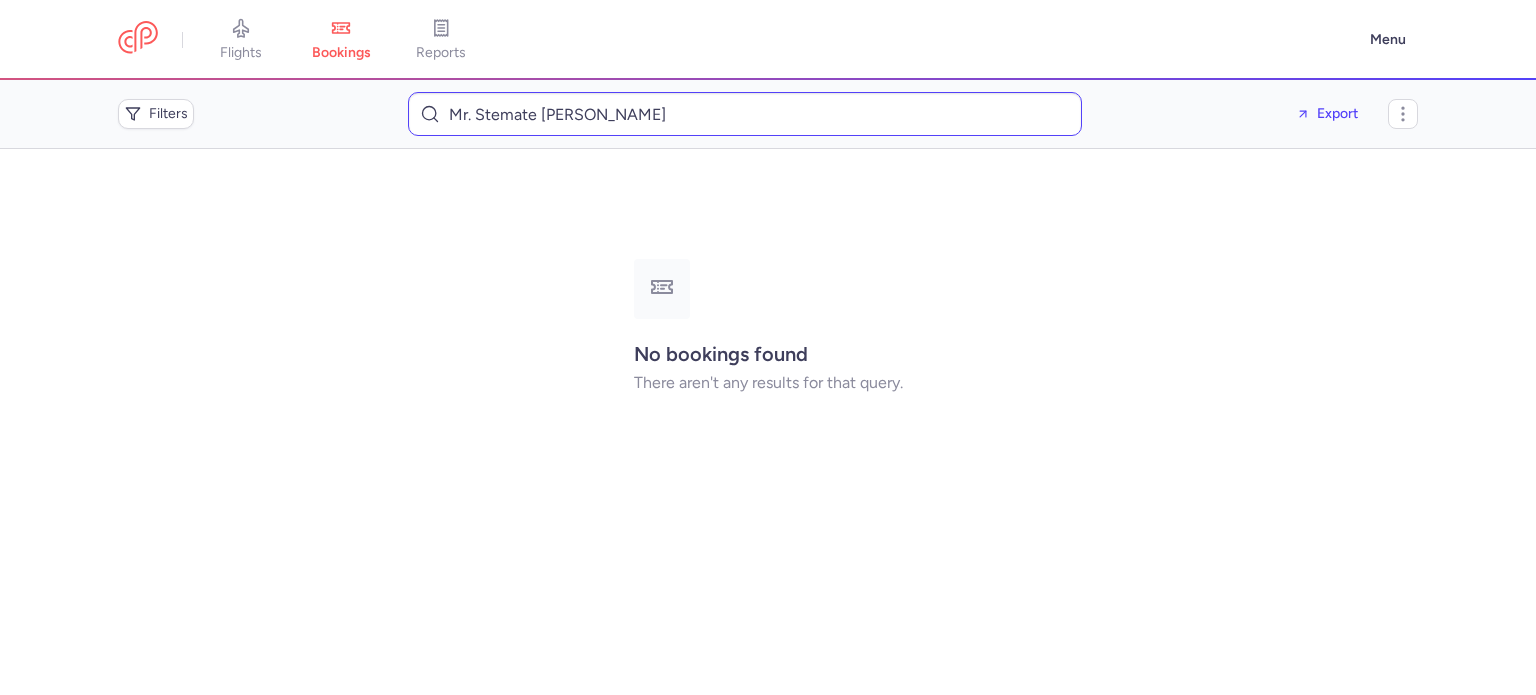 click on "Mr. Stemate [PERSON_NAME]" at bounding box center (745, 114) 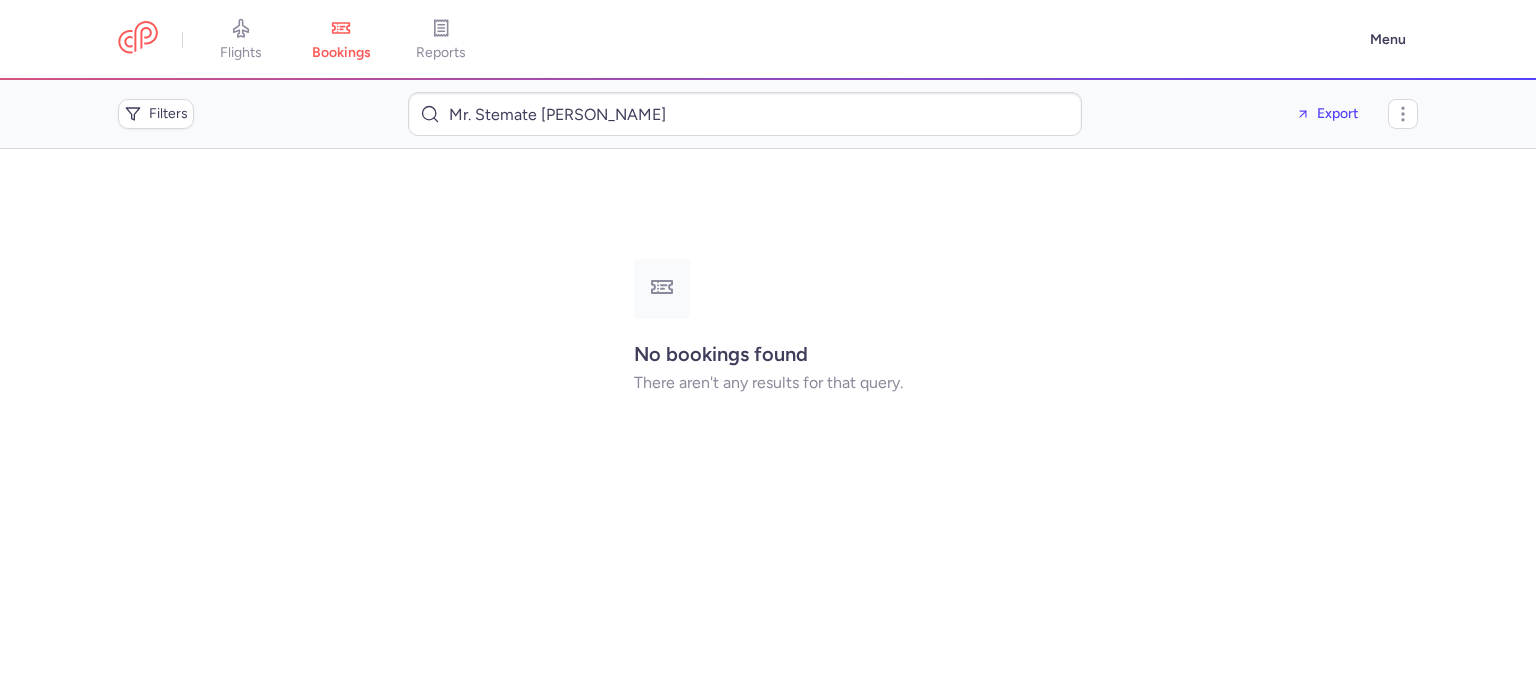 drag, startPoint x: 474, startPoint y: 114, endPoint x: 375, endPoint y: 120, distance: 99.18165 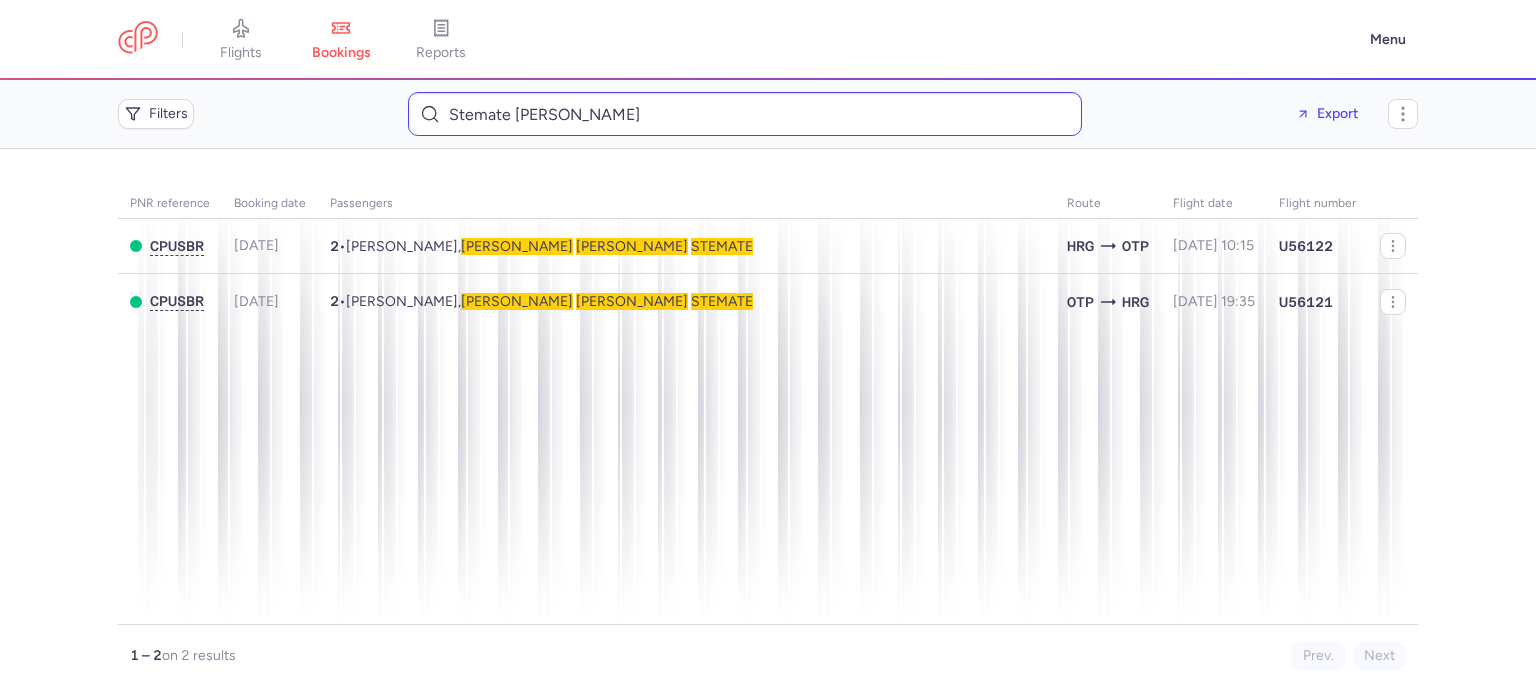 click on "Stemate [PERSON_NAME]" at bounding box center (745, 114) 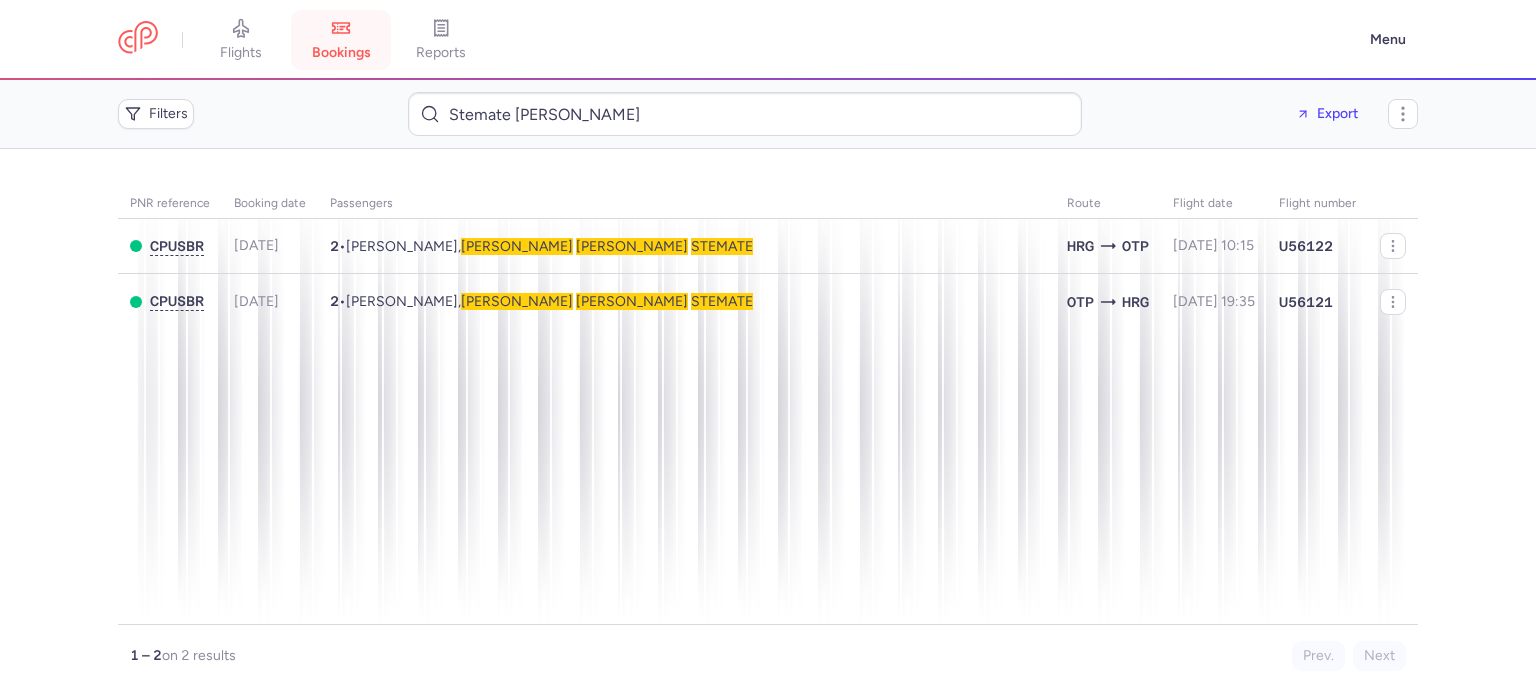 type on "Stemate [PERSON_NAME]" 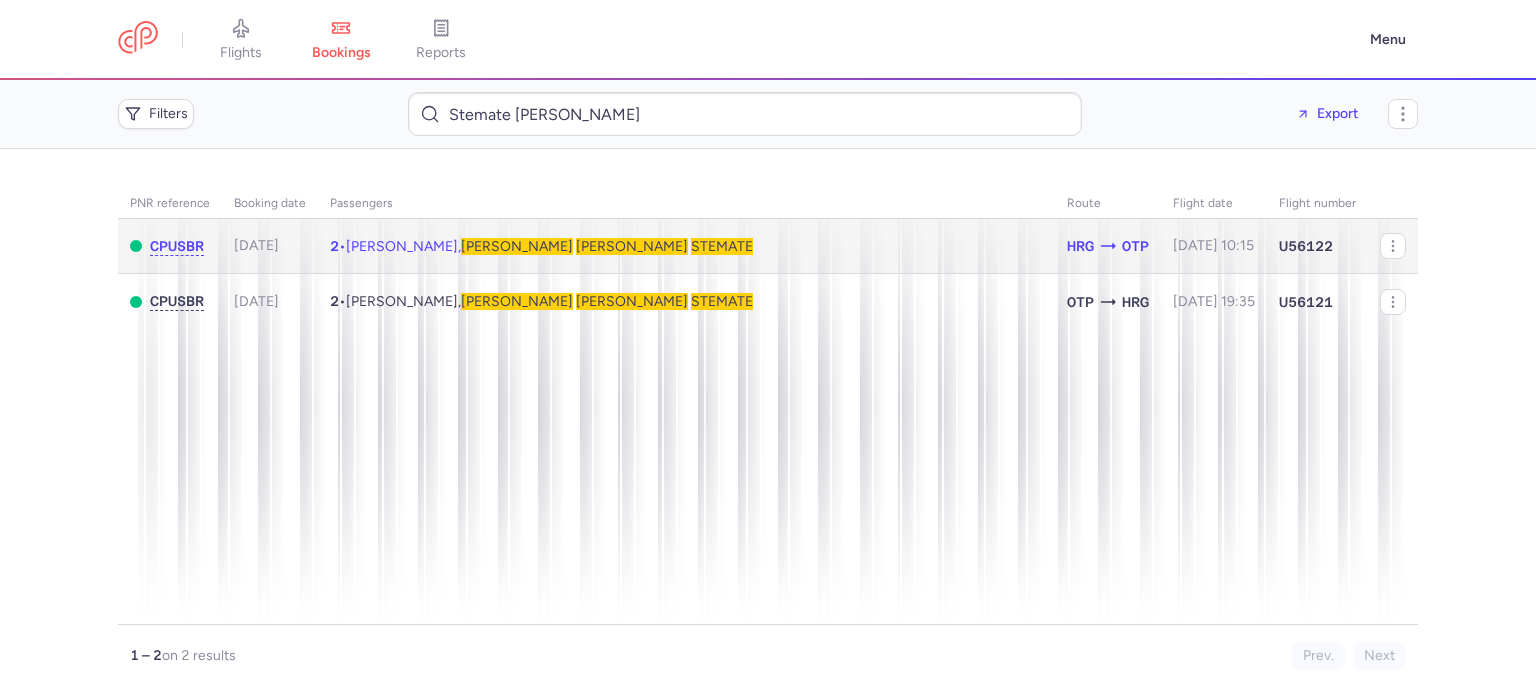 click on "[PERSON_NAME],  [PERSON_NAME]   [PERSON_NAME]" at bounding box center (549, 246) 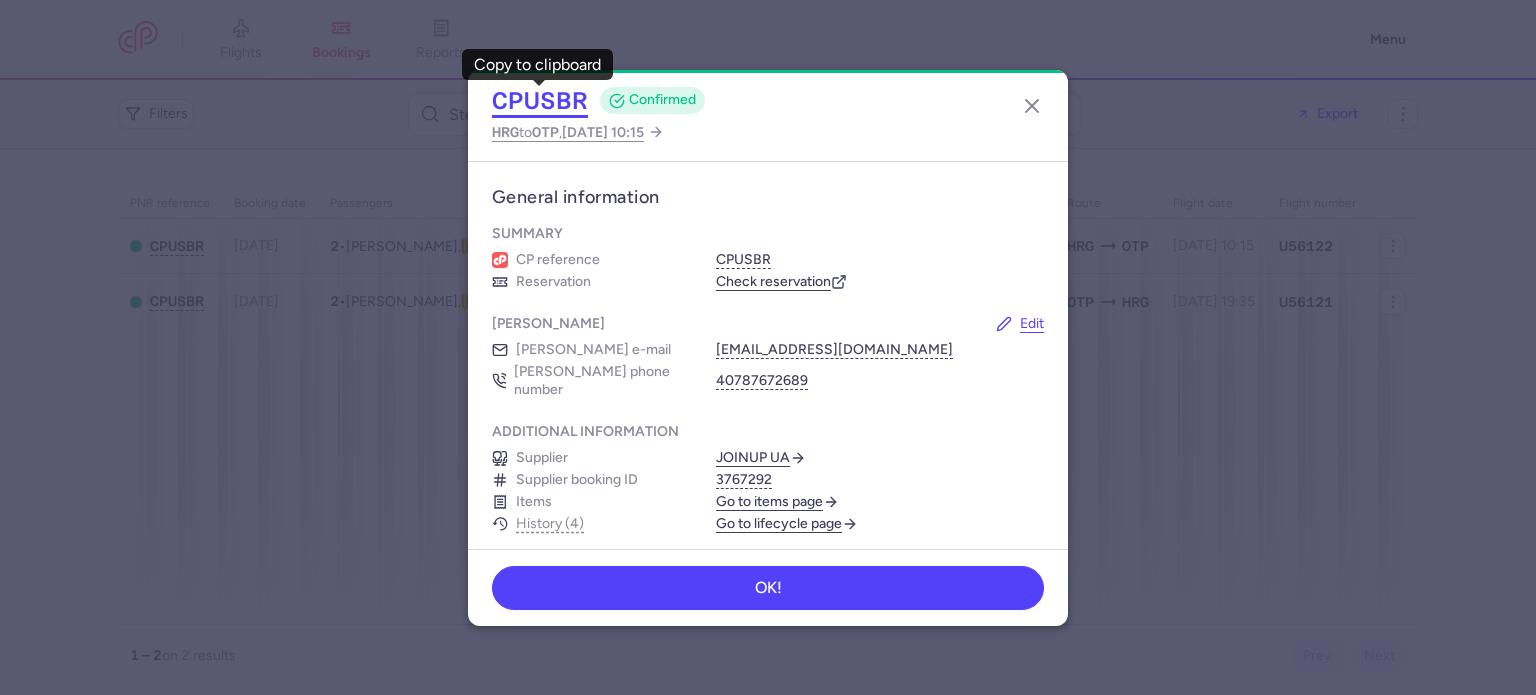 click on "CPUSBR" 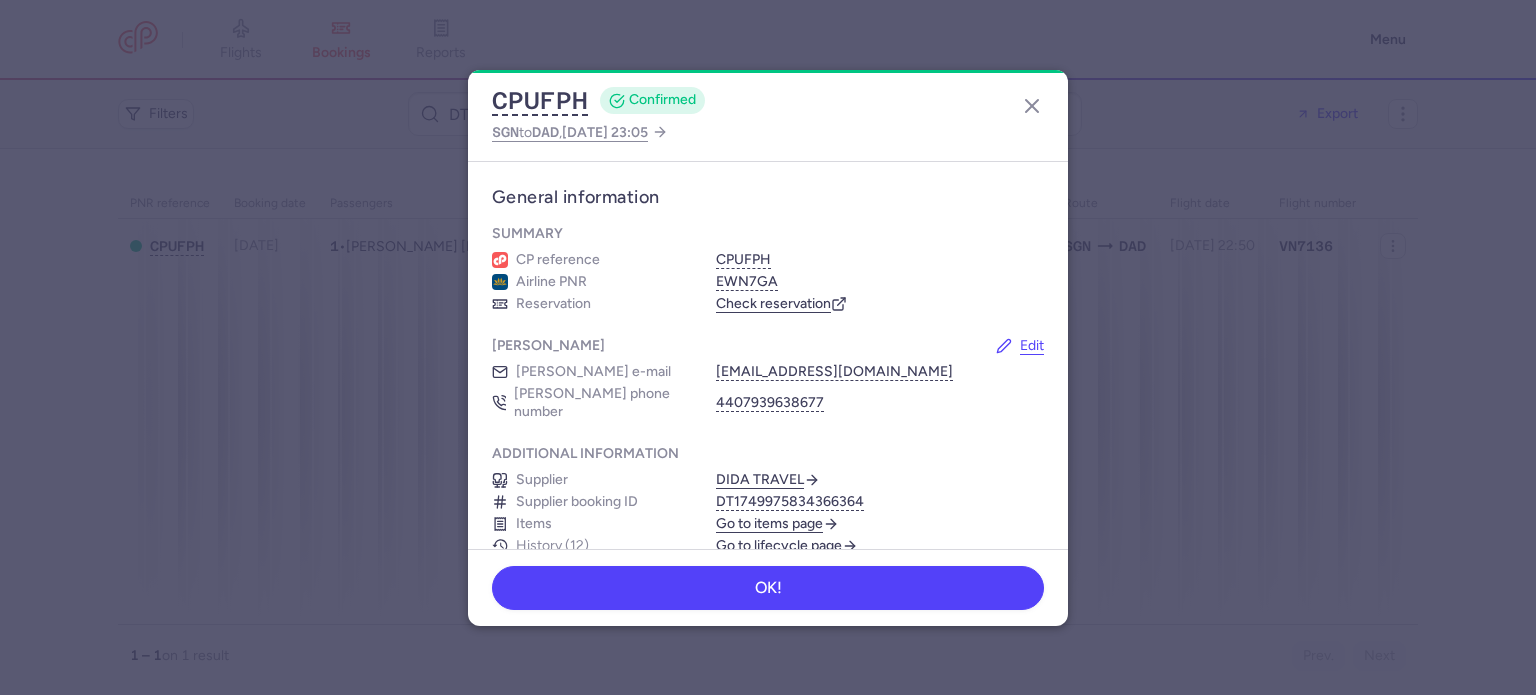scroll, scrollTop: 0, scrollLeft: 0, axis: both 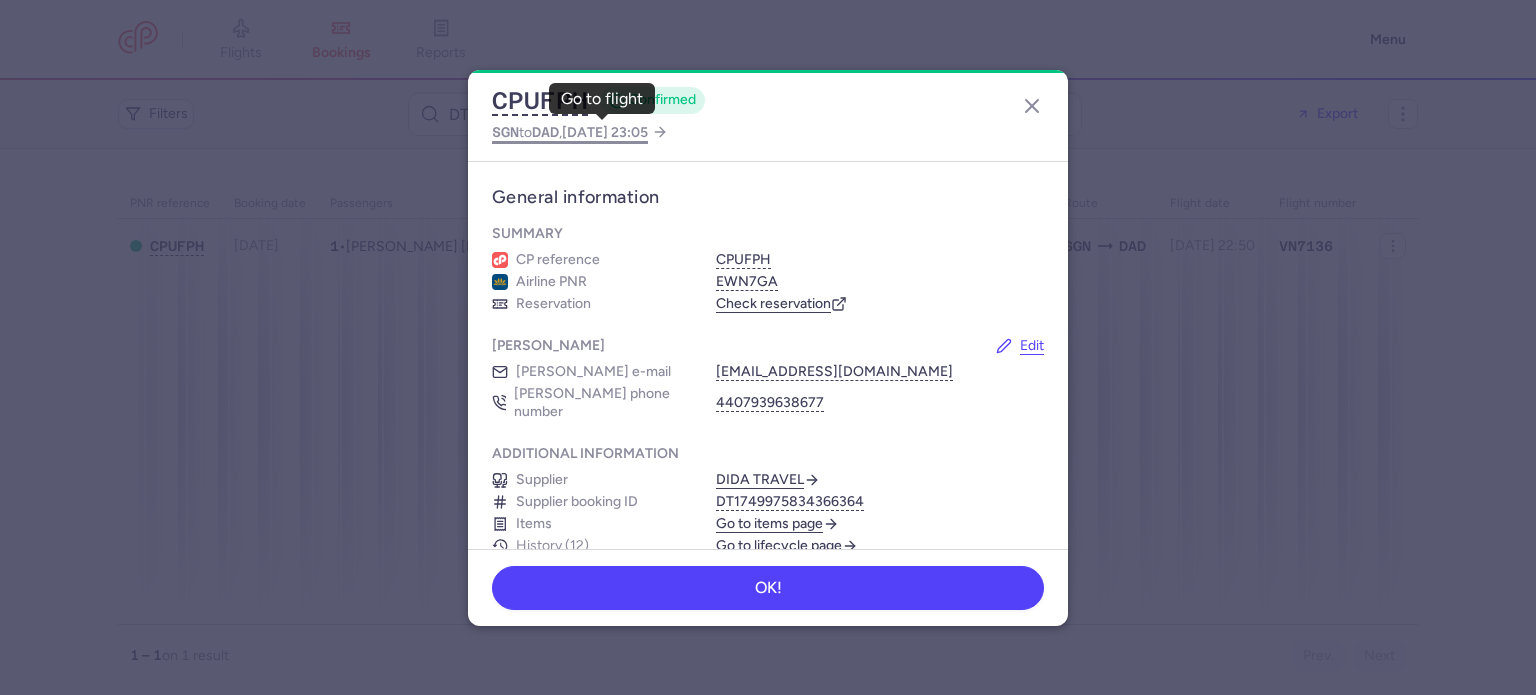 click on "DAD" at bounding box center [545, 132] 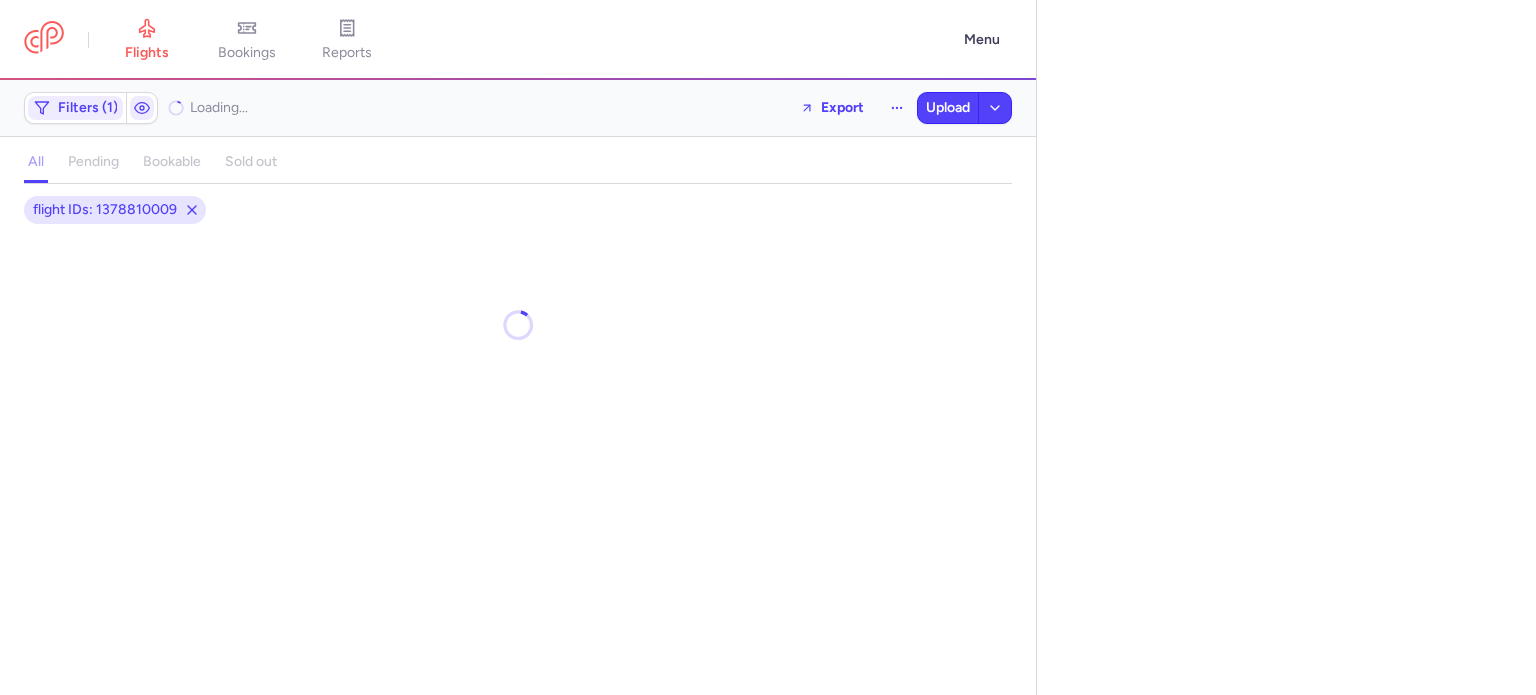 select on "days" 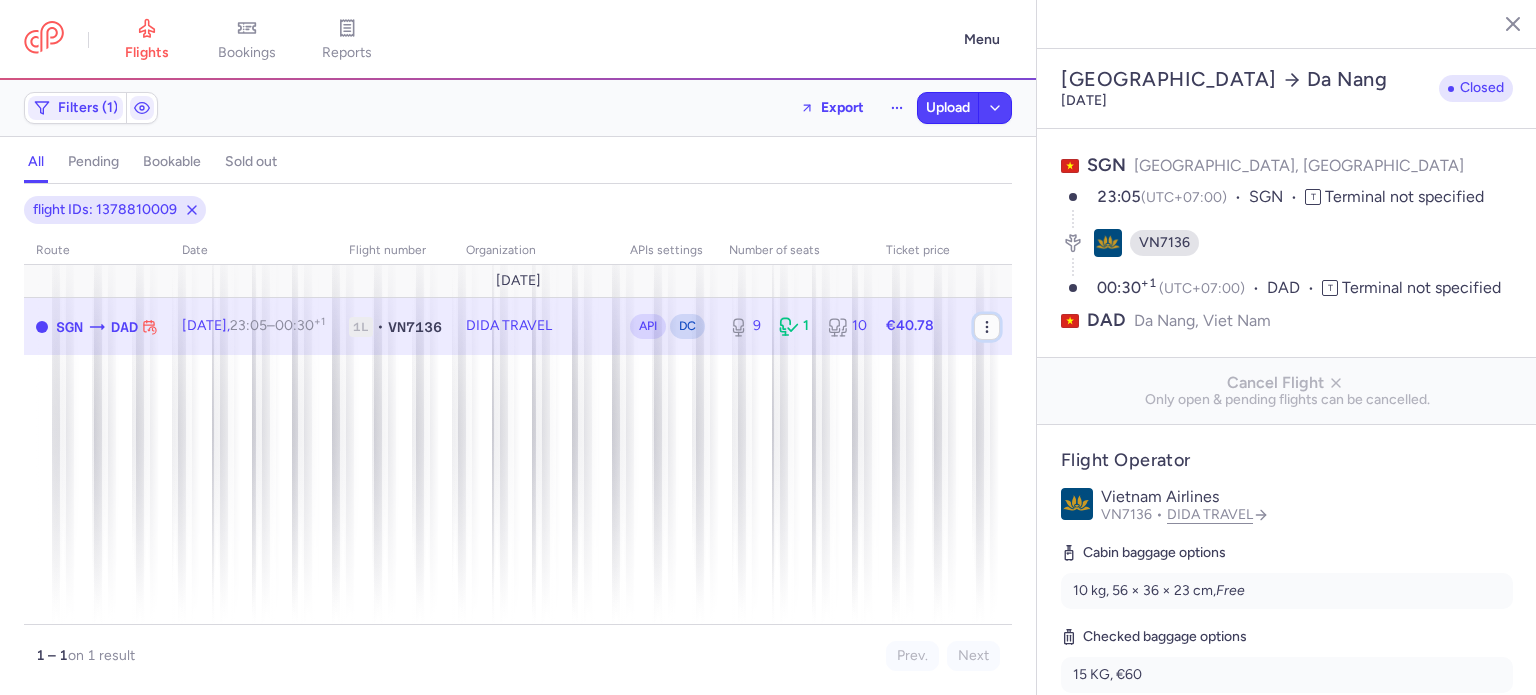 click 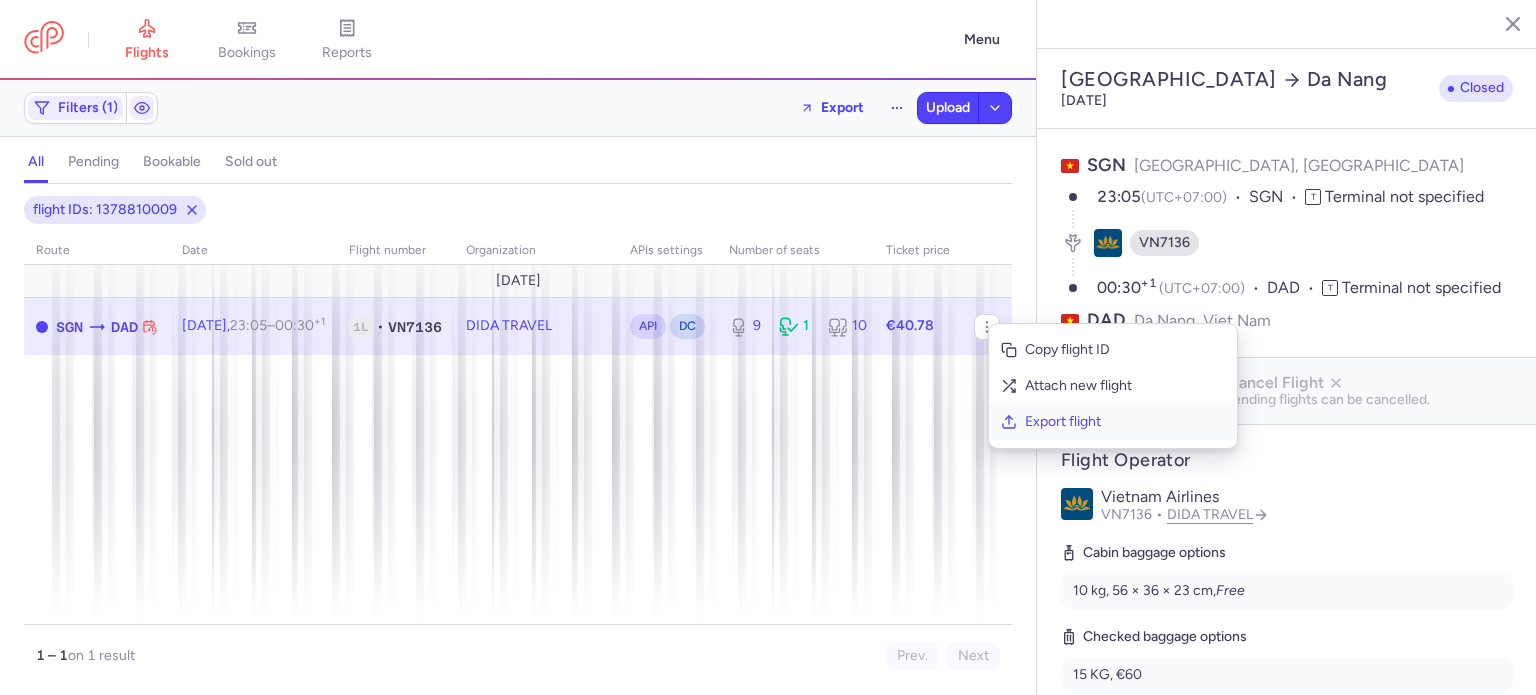click on "Export flight" 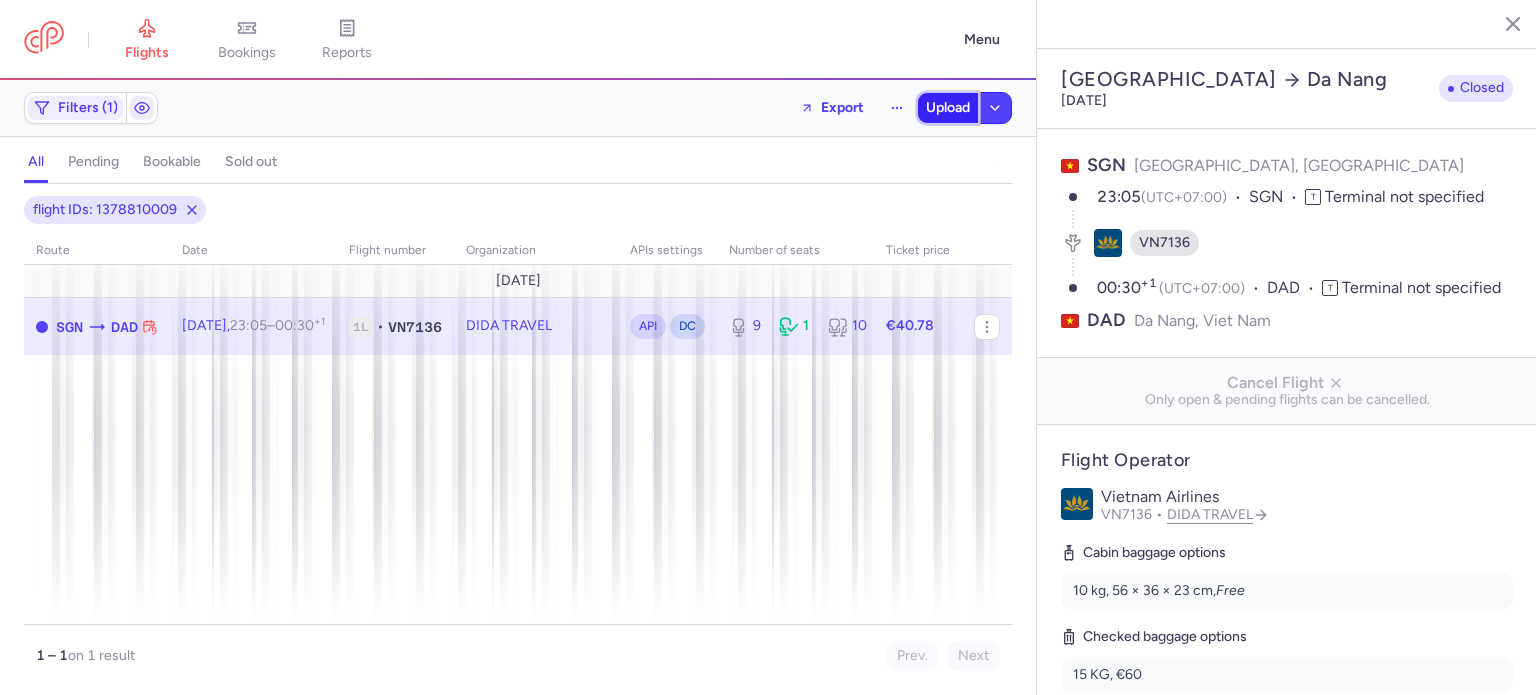 click on "Upload" at bounding box center (948, 108) 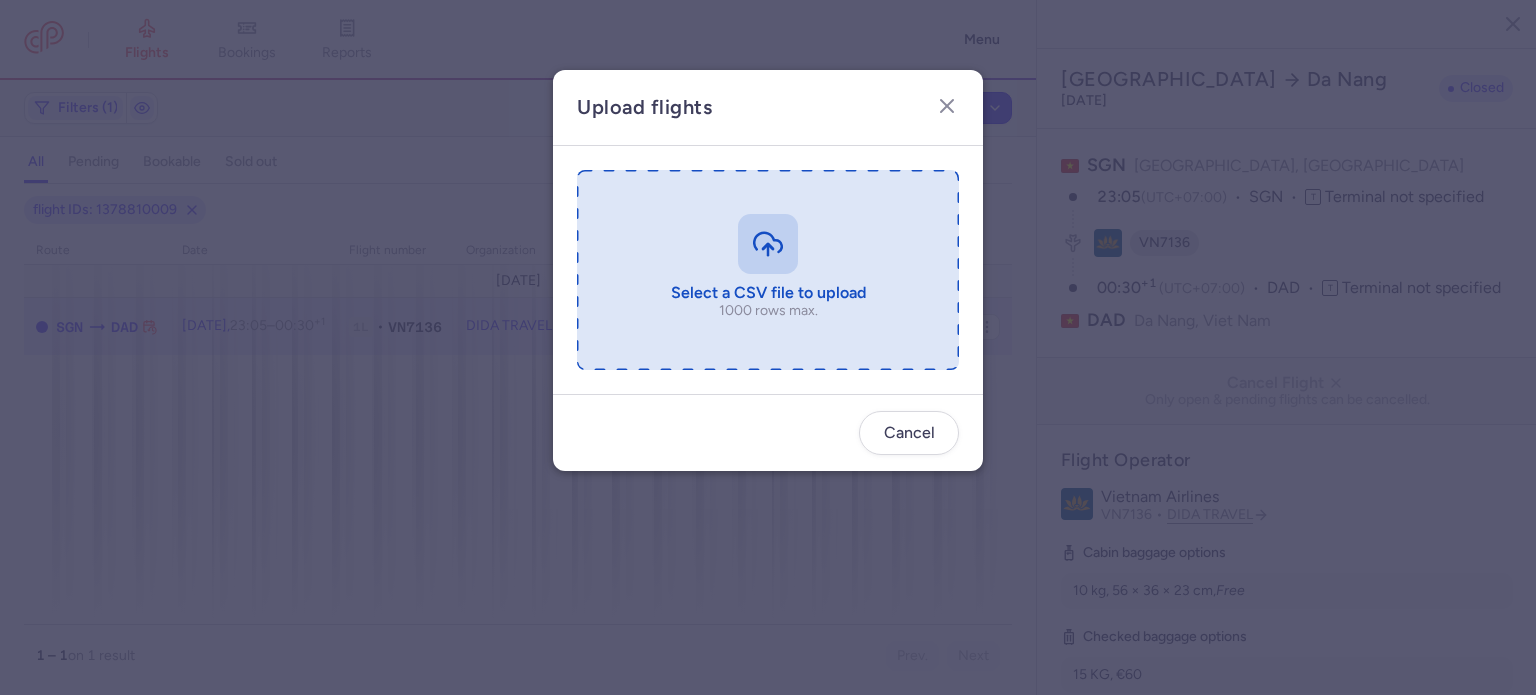 click at bounding box center (768, 270) 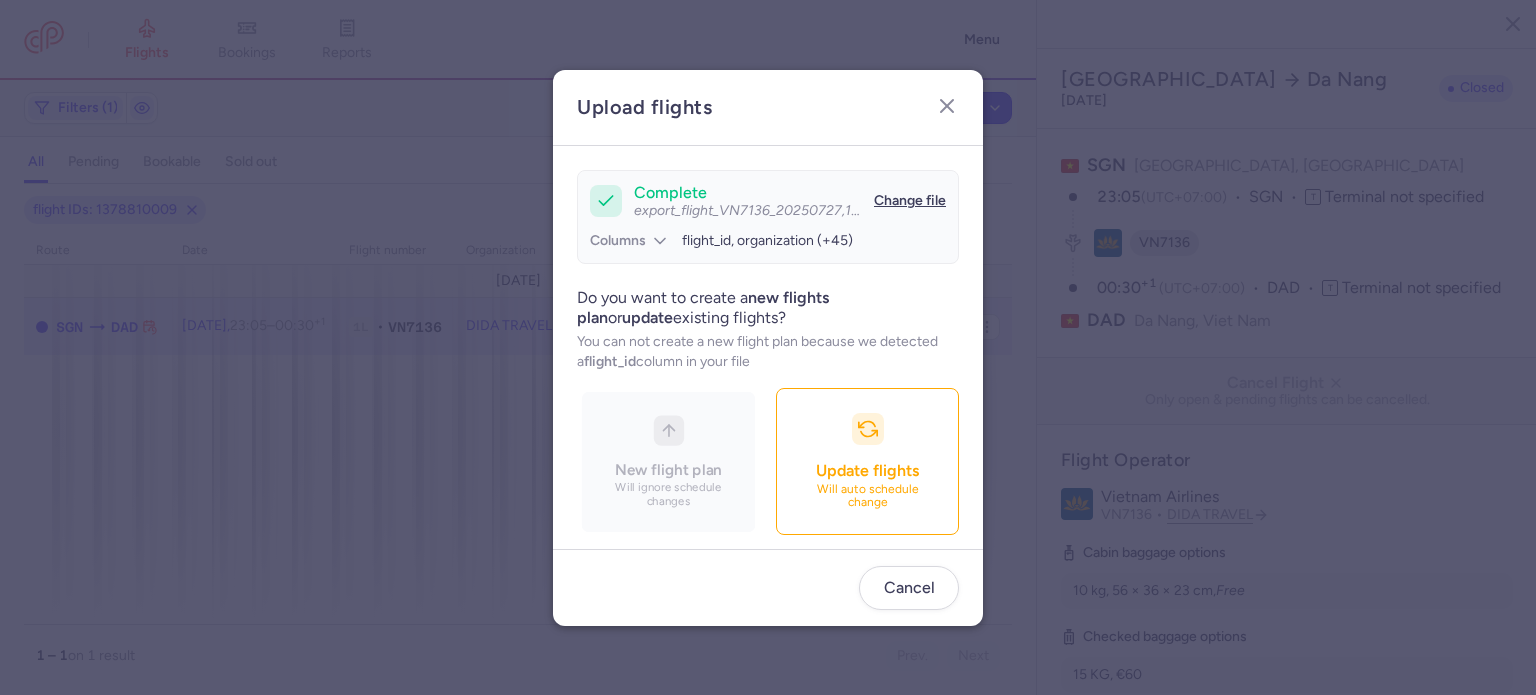 scroll, scrollTop: 172, scrollLeft: 0, axis: vertical 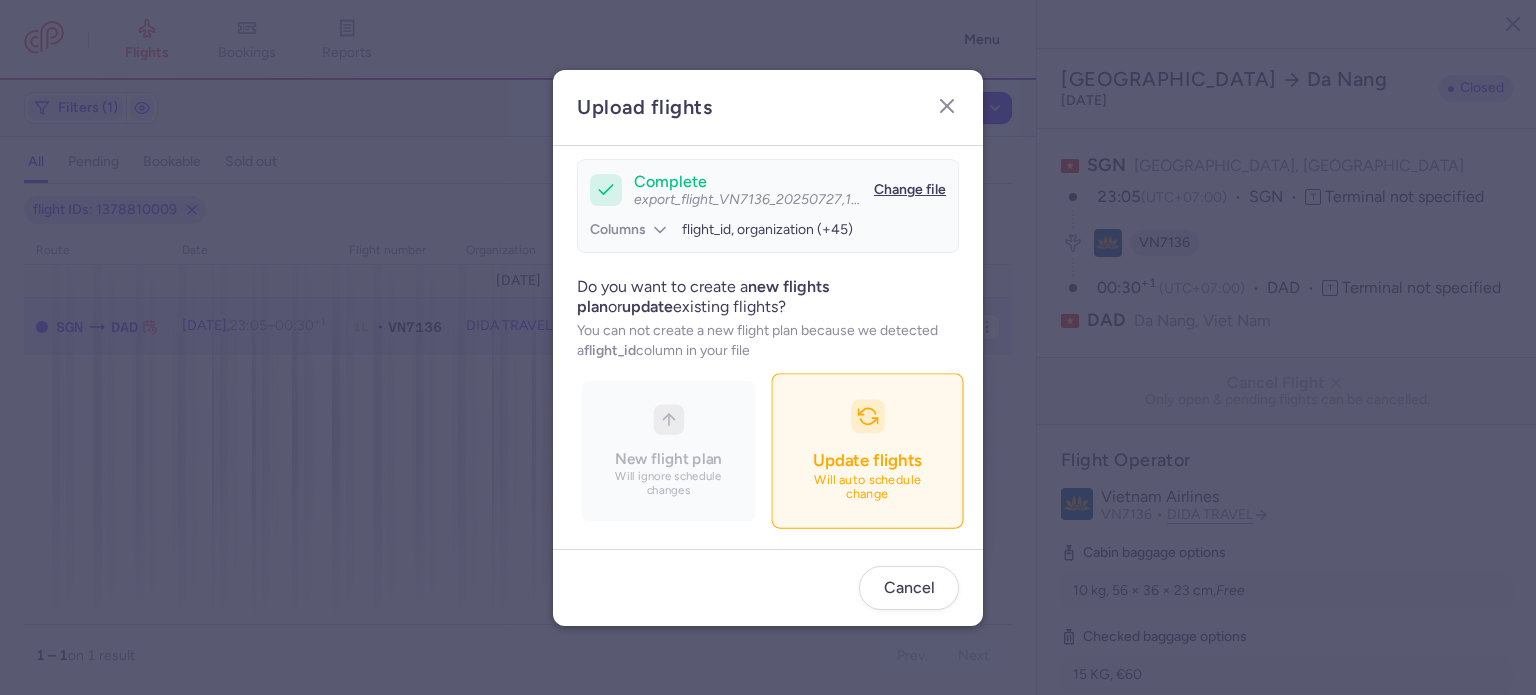 click on "Update flights" at bounding box center (867, 460) 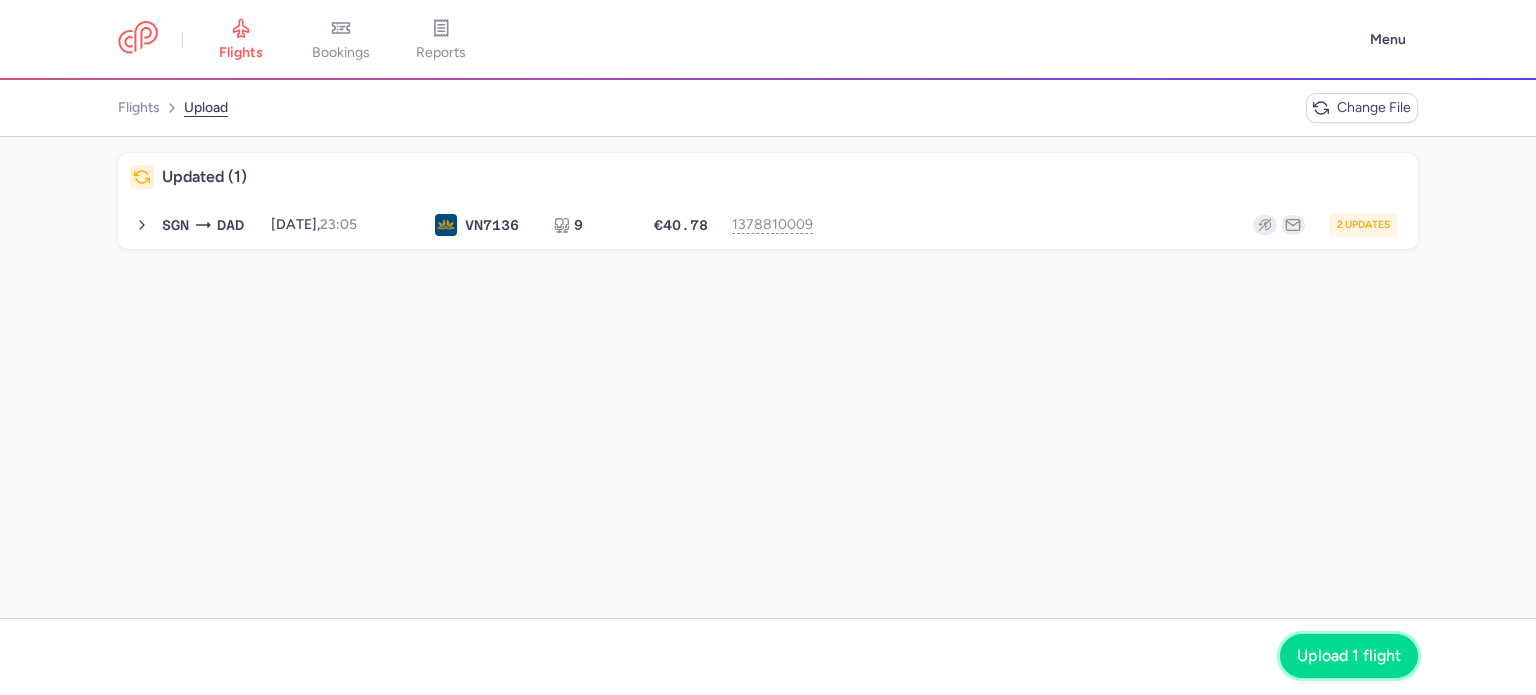 click on "Upload 1 flight" at bounding box center [1349, 656] 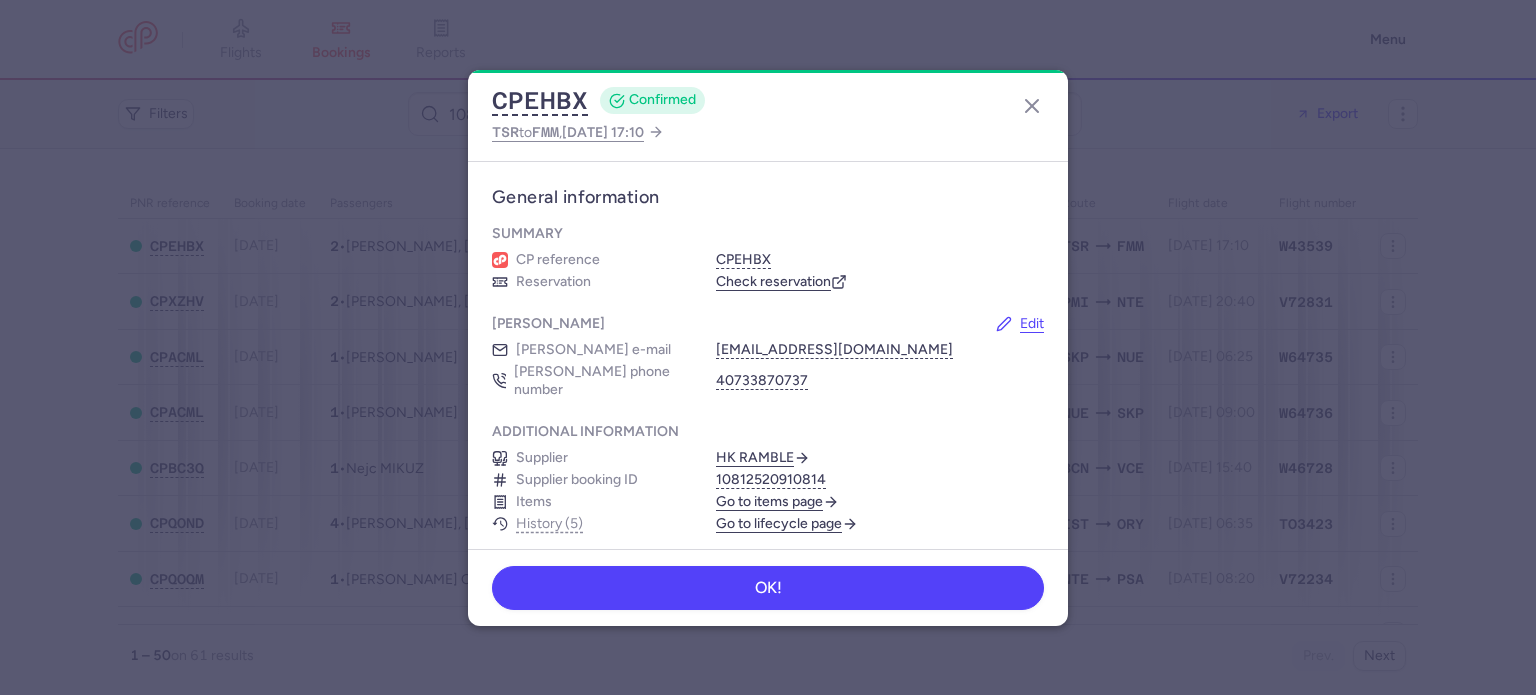 scroll, scrollTop: 0, scrollLeft: 0, axis: both 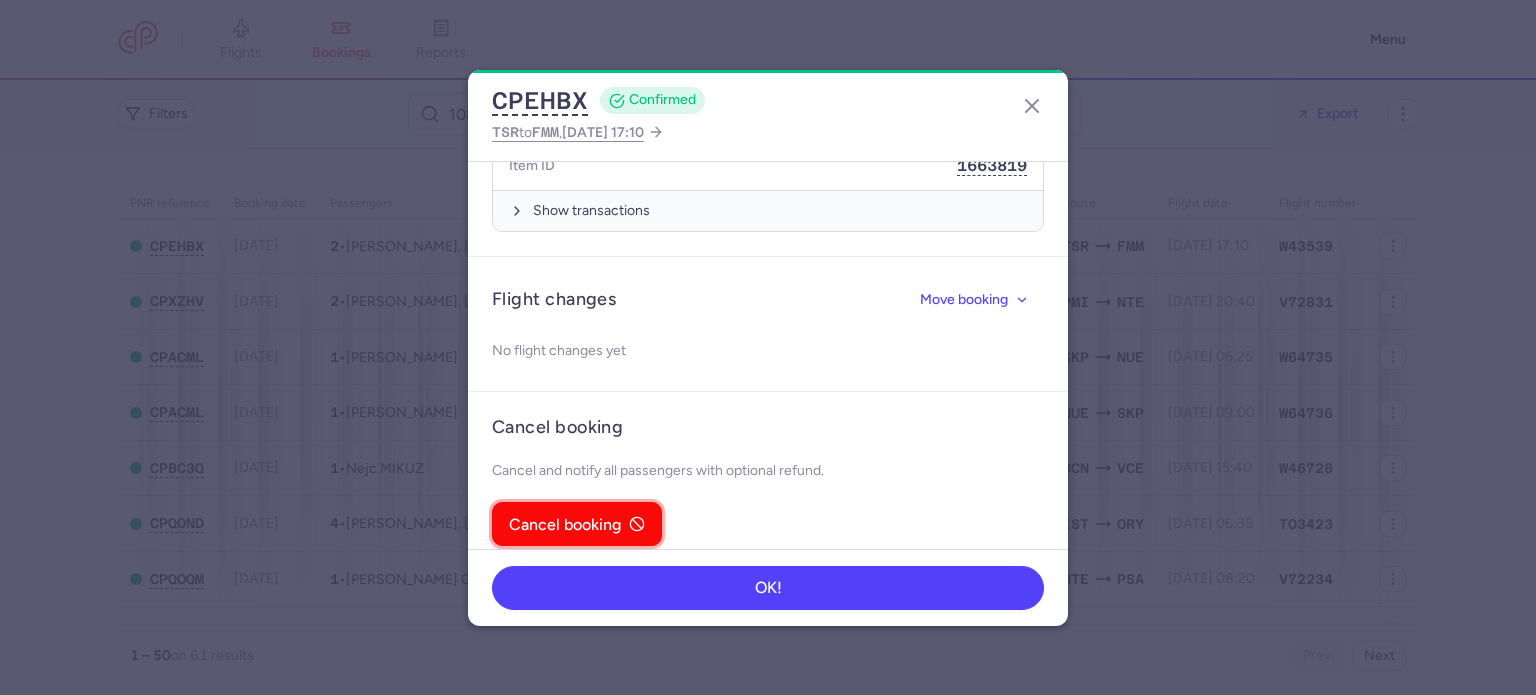 click on "Cancel booking" at bounding box center [565, 525] 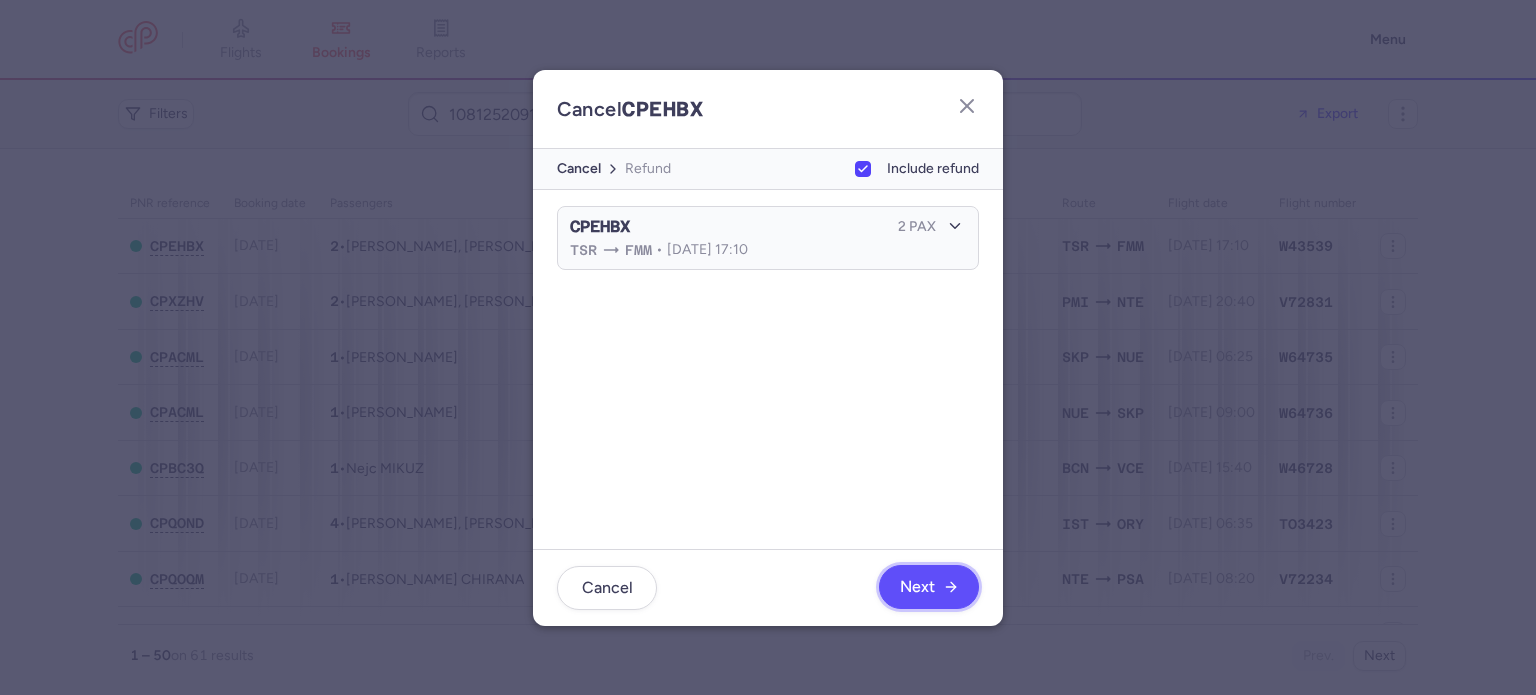 click on "Next" 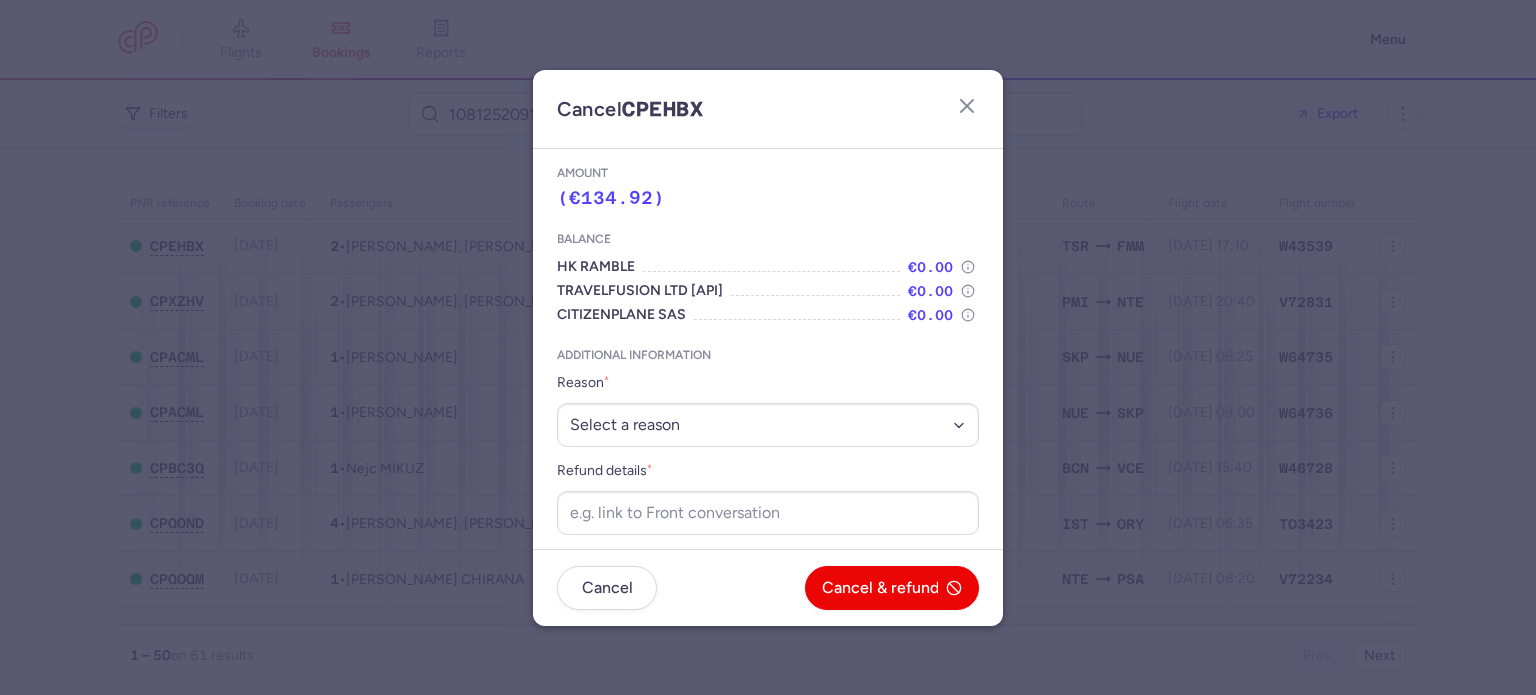 scroll, scrollTop: 42, scrollLeft: 0, axis: vertical 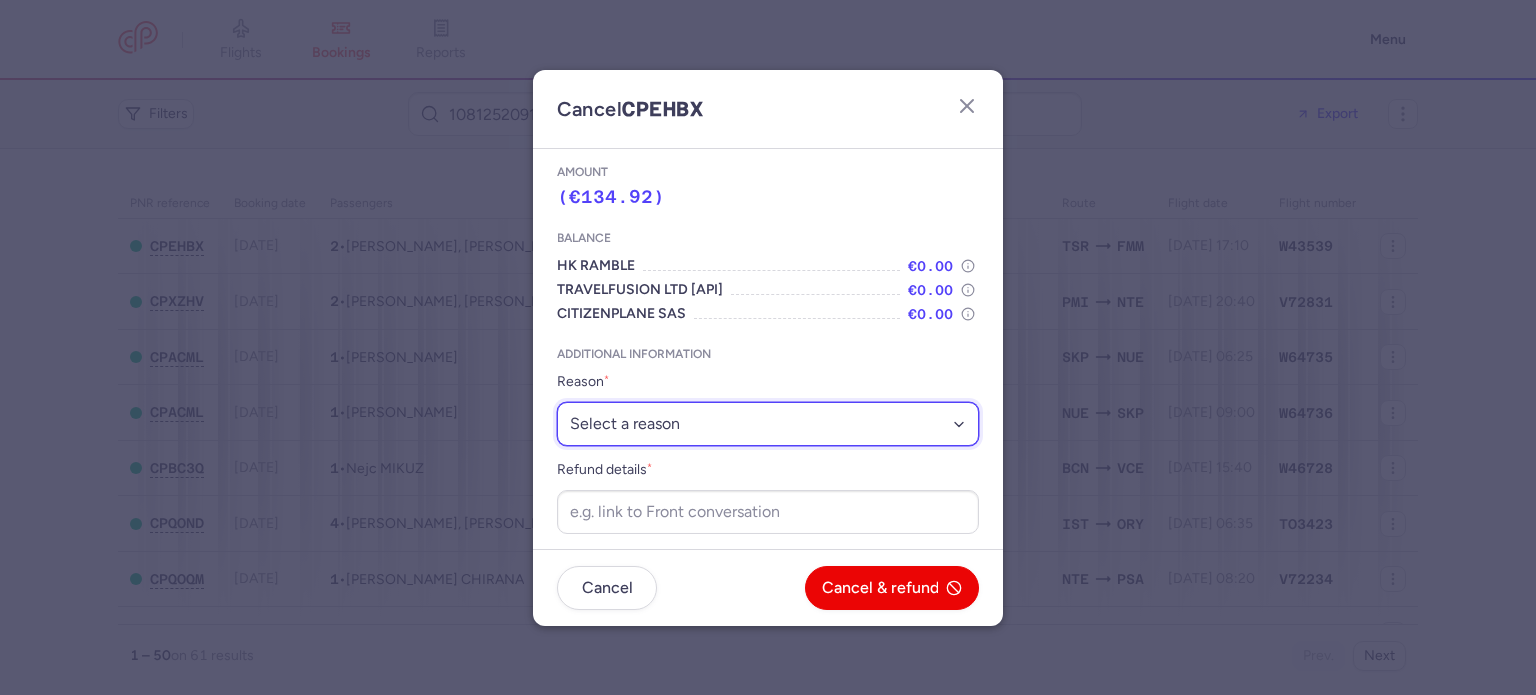 click on "Select a reason ⛔️ Unconfirmed booking ❌ Flight canceled 🙅 Schedule change not accepted" at bounding box center (768, 424) 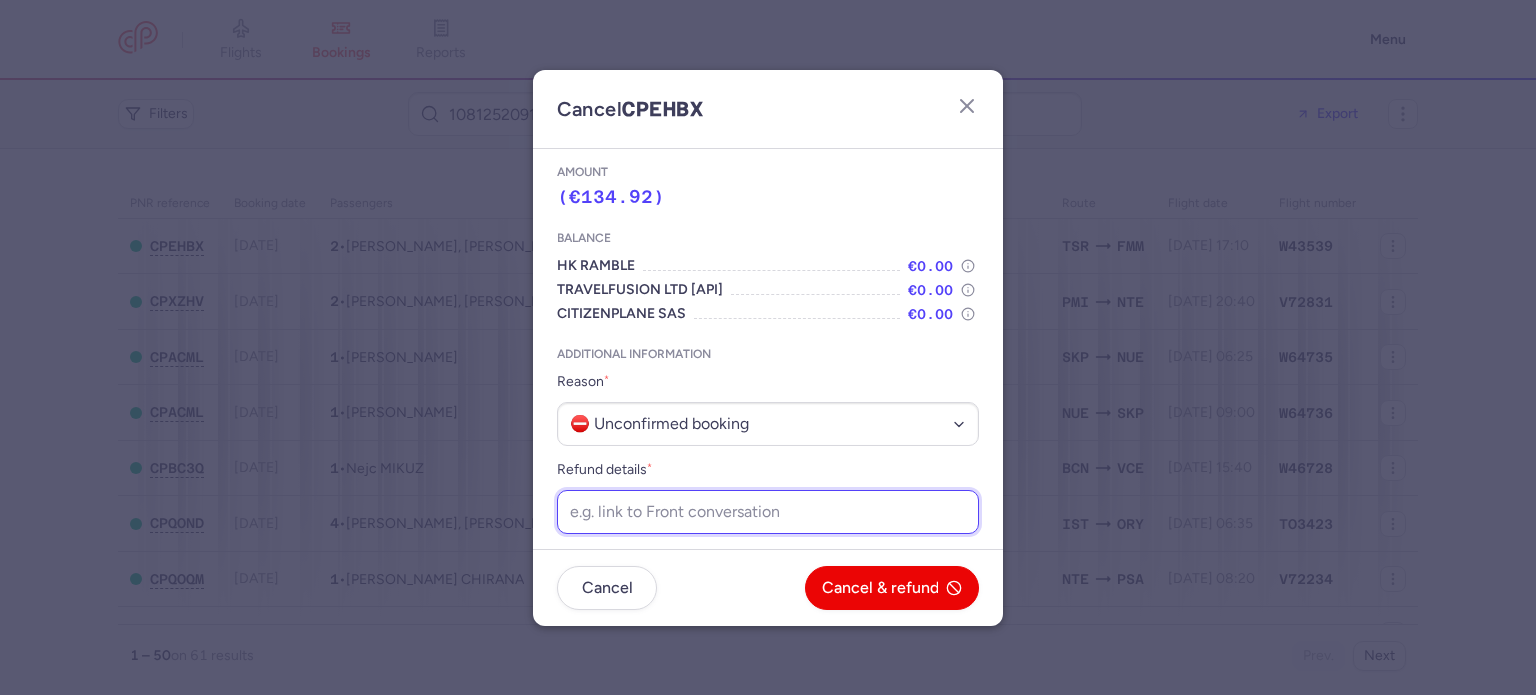 paste on "[URL][DOMAIN_NAME]" 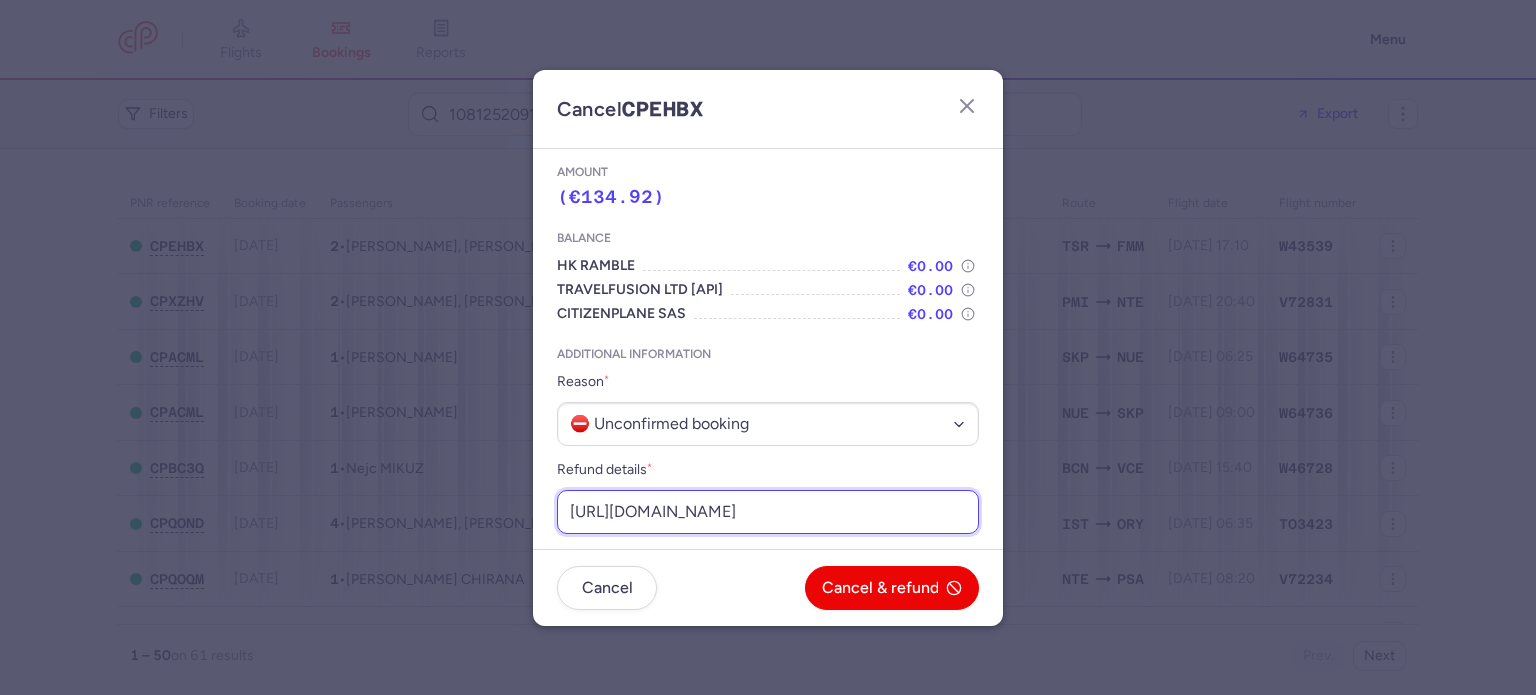 scroll, scrollTop: 0, scrollLeft: 267, axis: horizontal 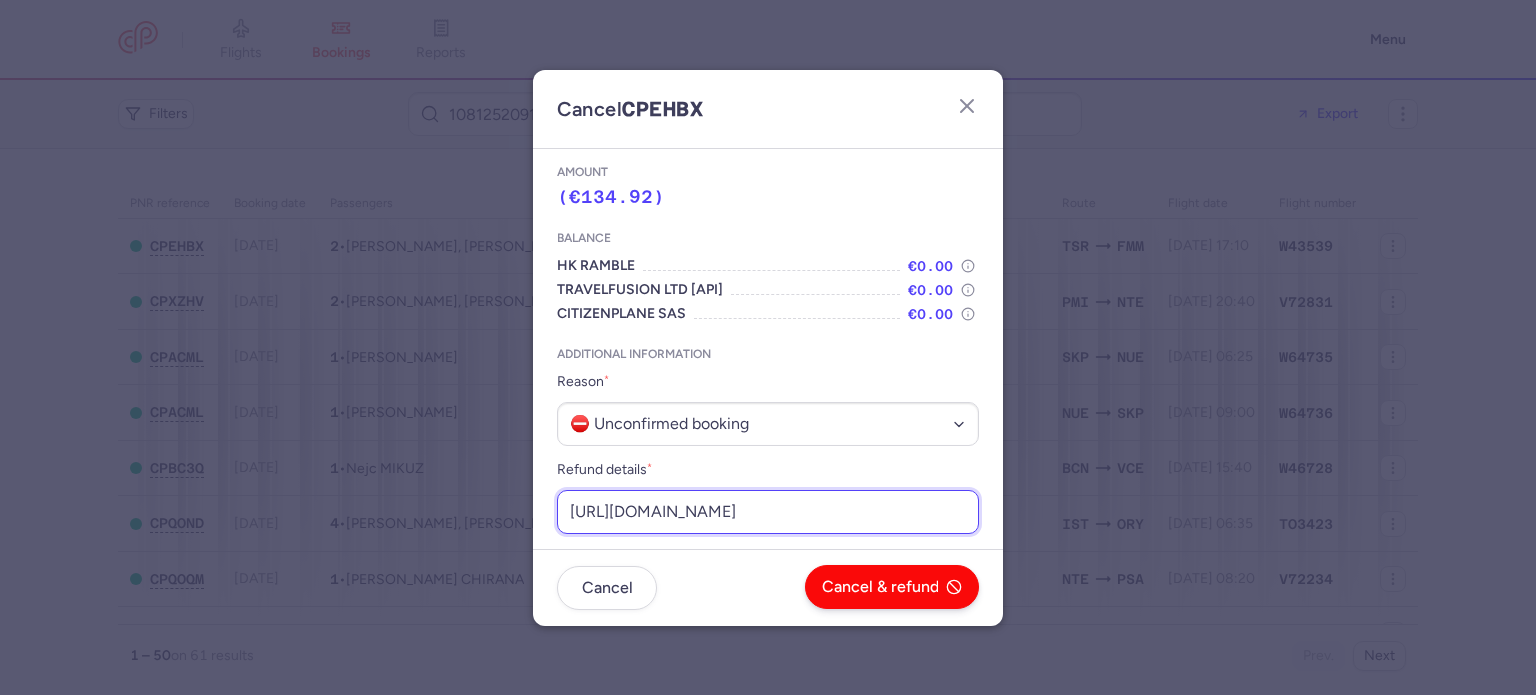type on "[URL][DOMAIN_NAME]" 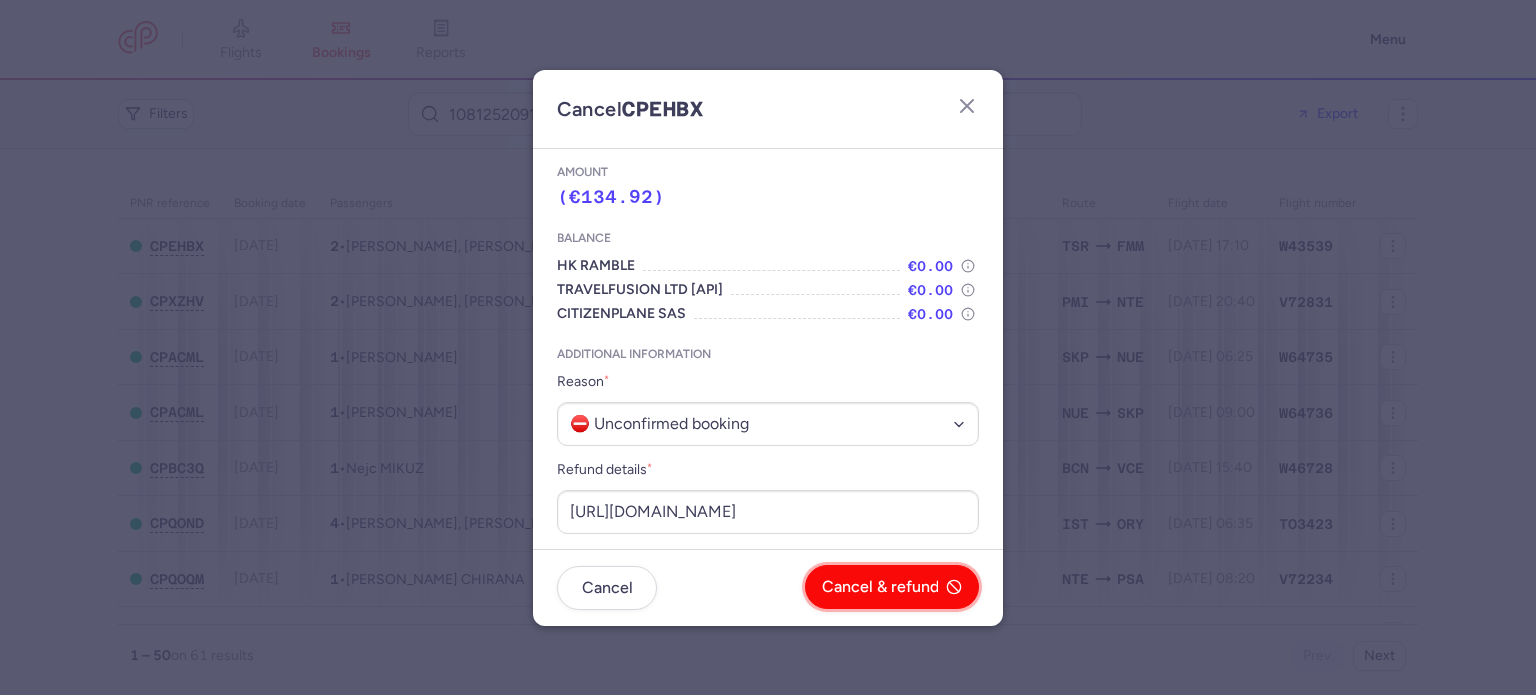 scroll, scrollTop: 0, scrollLeft: 0, axis: both 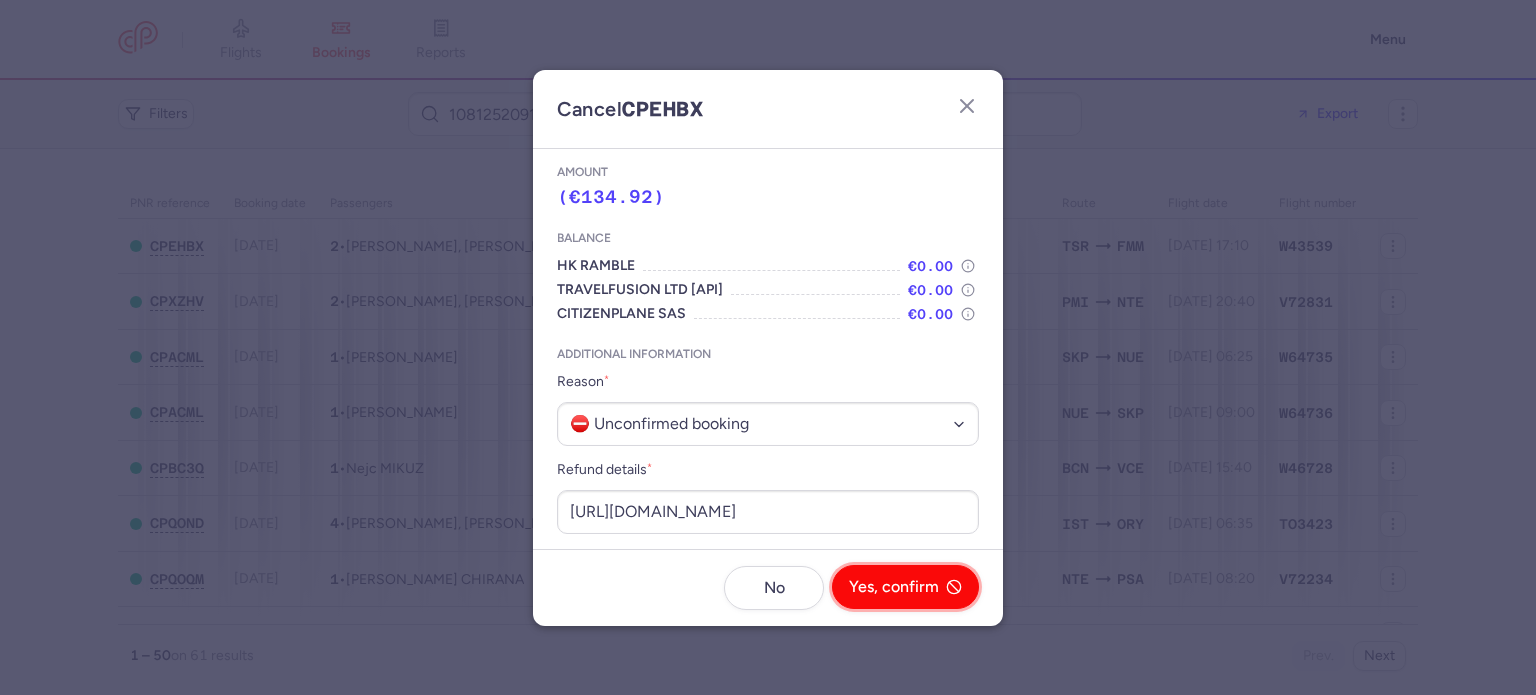 click on "Yes, confirm" 